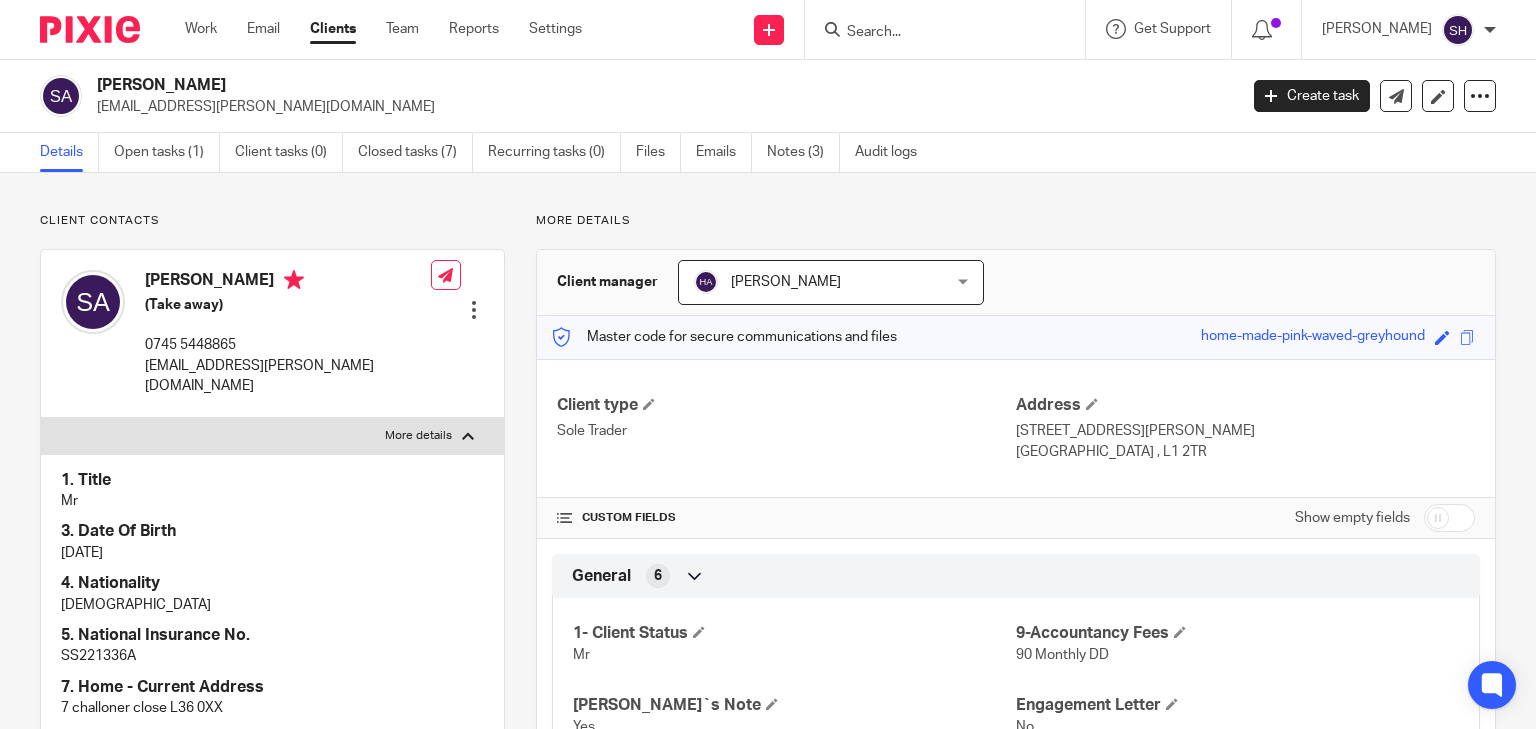 scroll, scrollTop: 0, scrollLeft: 0, axis: both 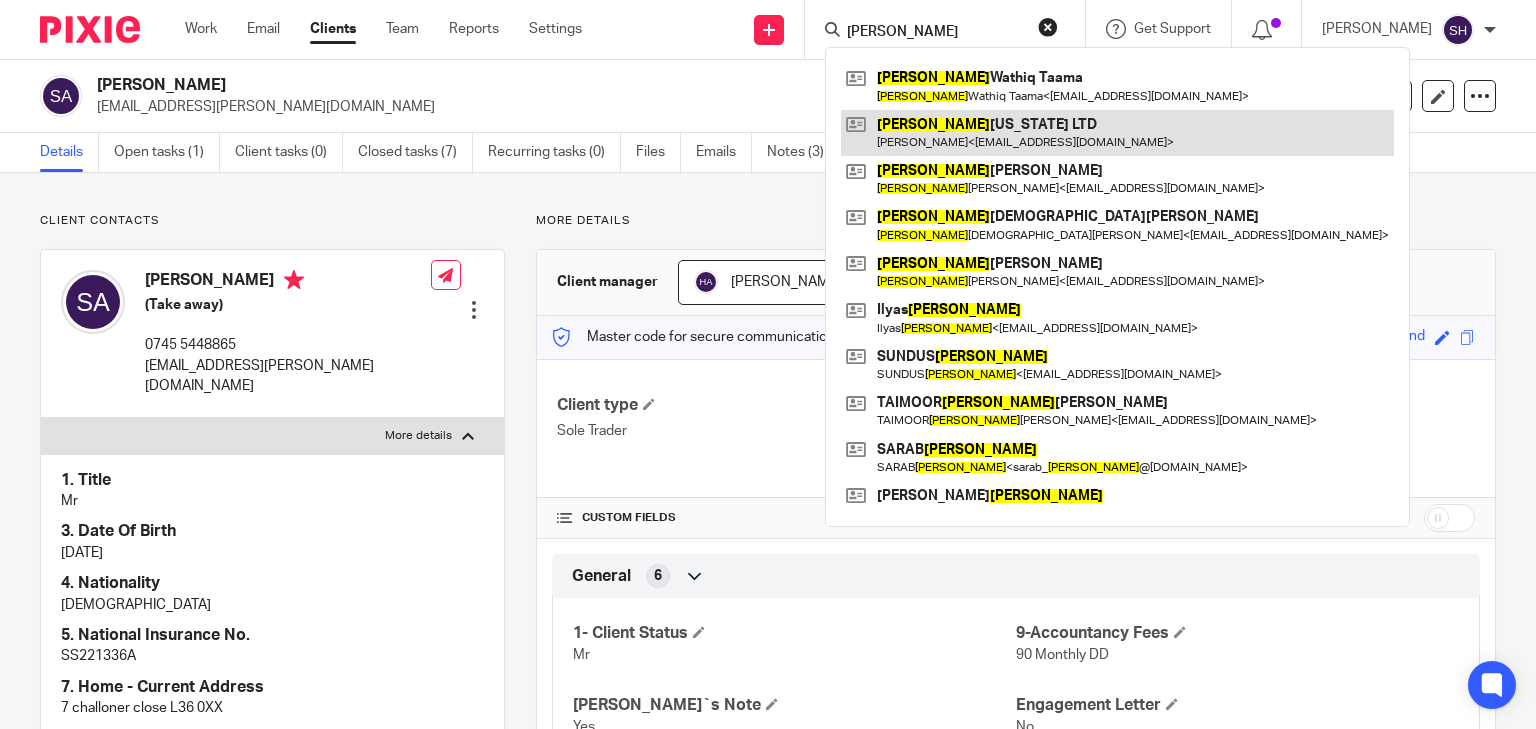 type on "ahmed" 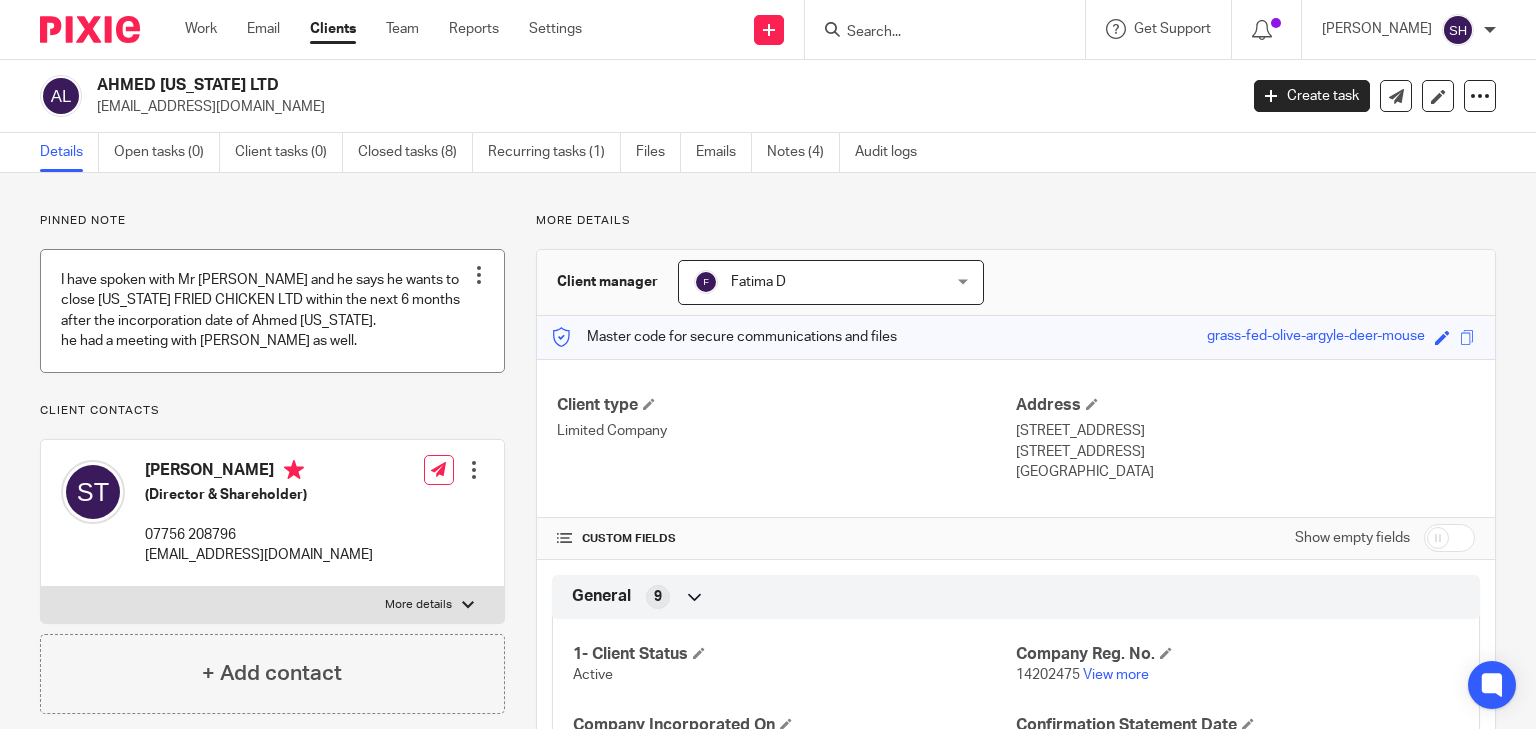 scroll, scrollTop: 0, scrollLeft: 0, axis: both 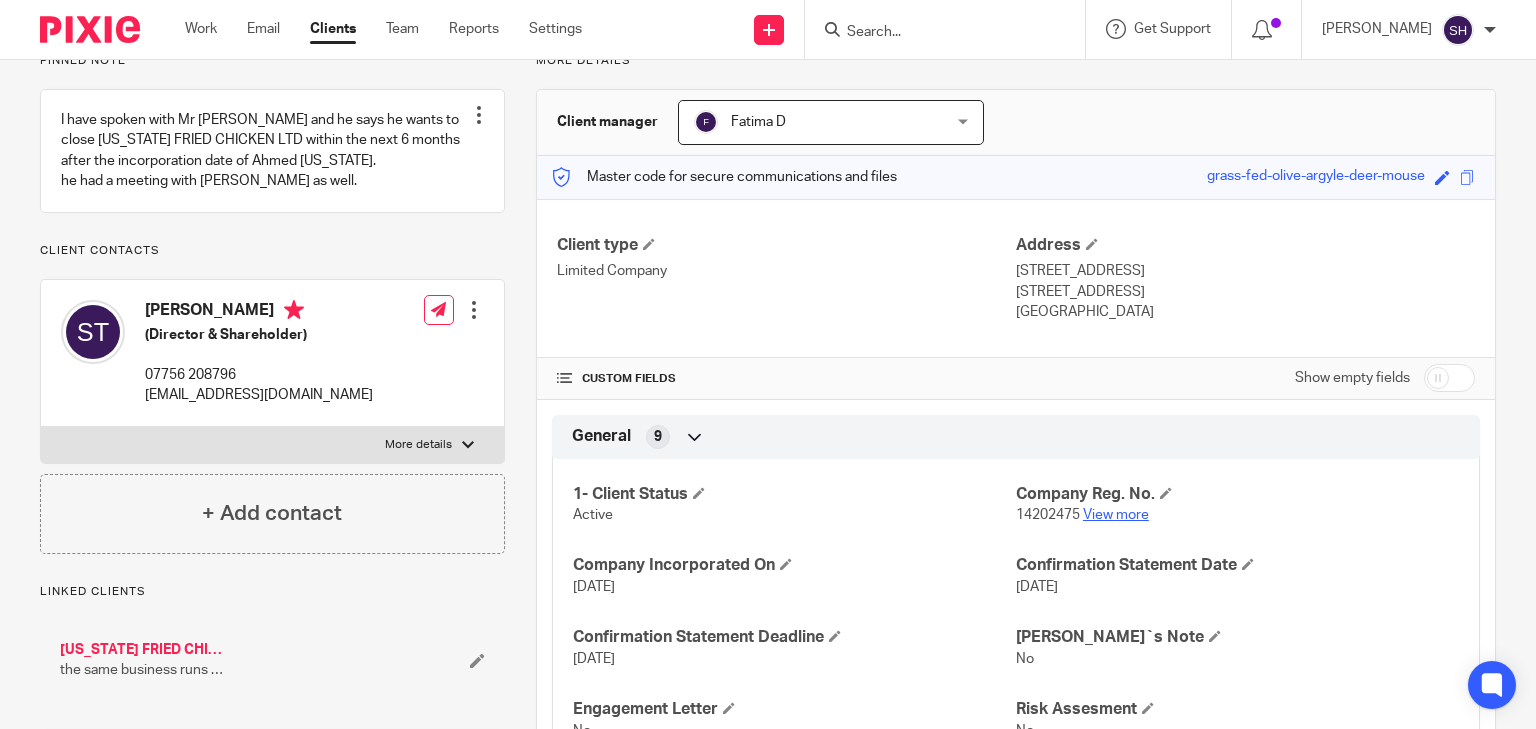 click on "View more" at bounding box center (1116, 515) 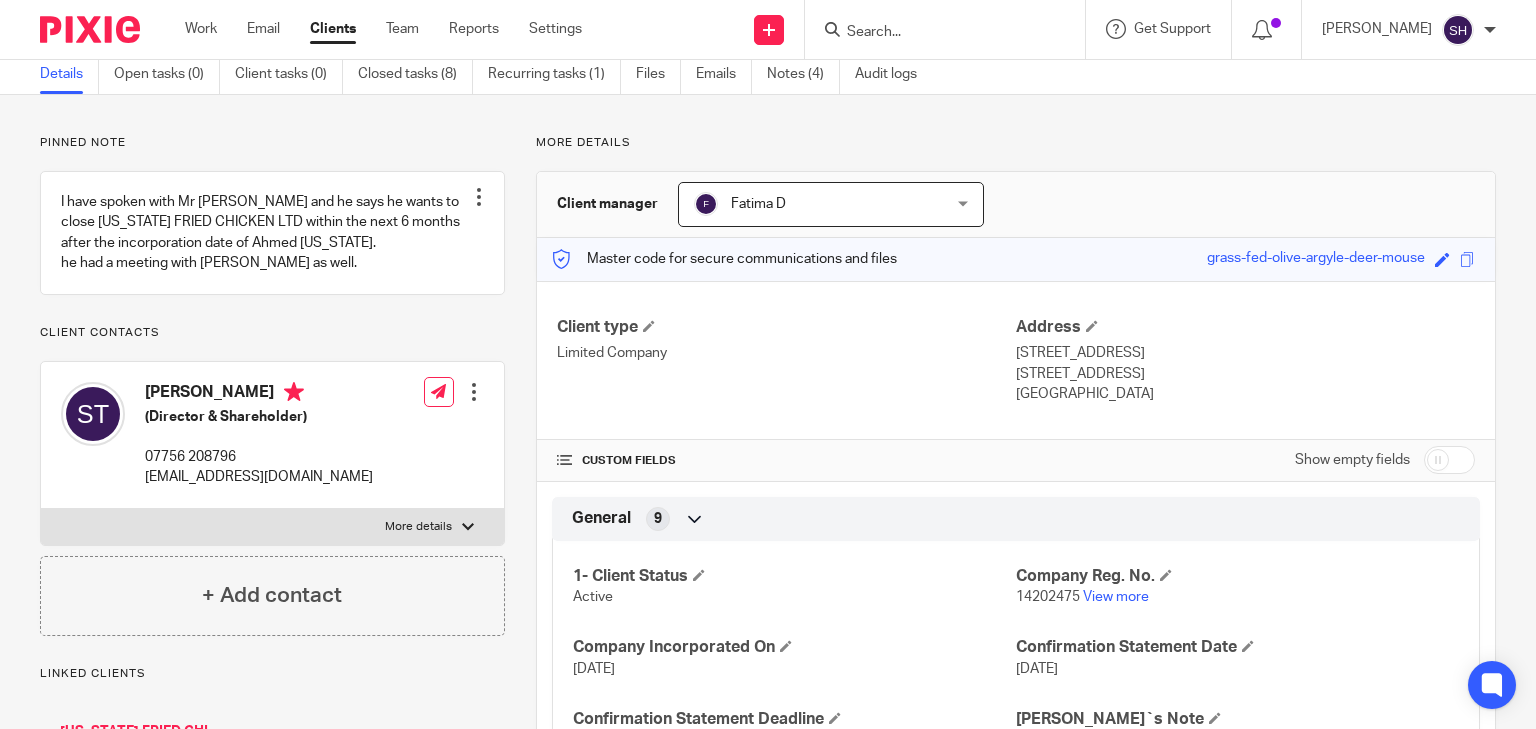 scroll, scrollTop: 160, scrollLeft: 0, axis: vertical 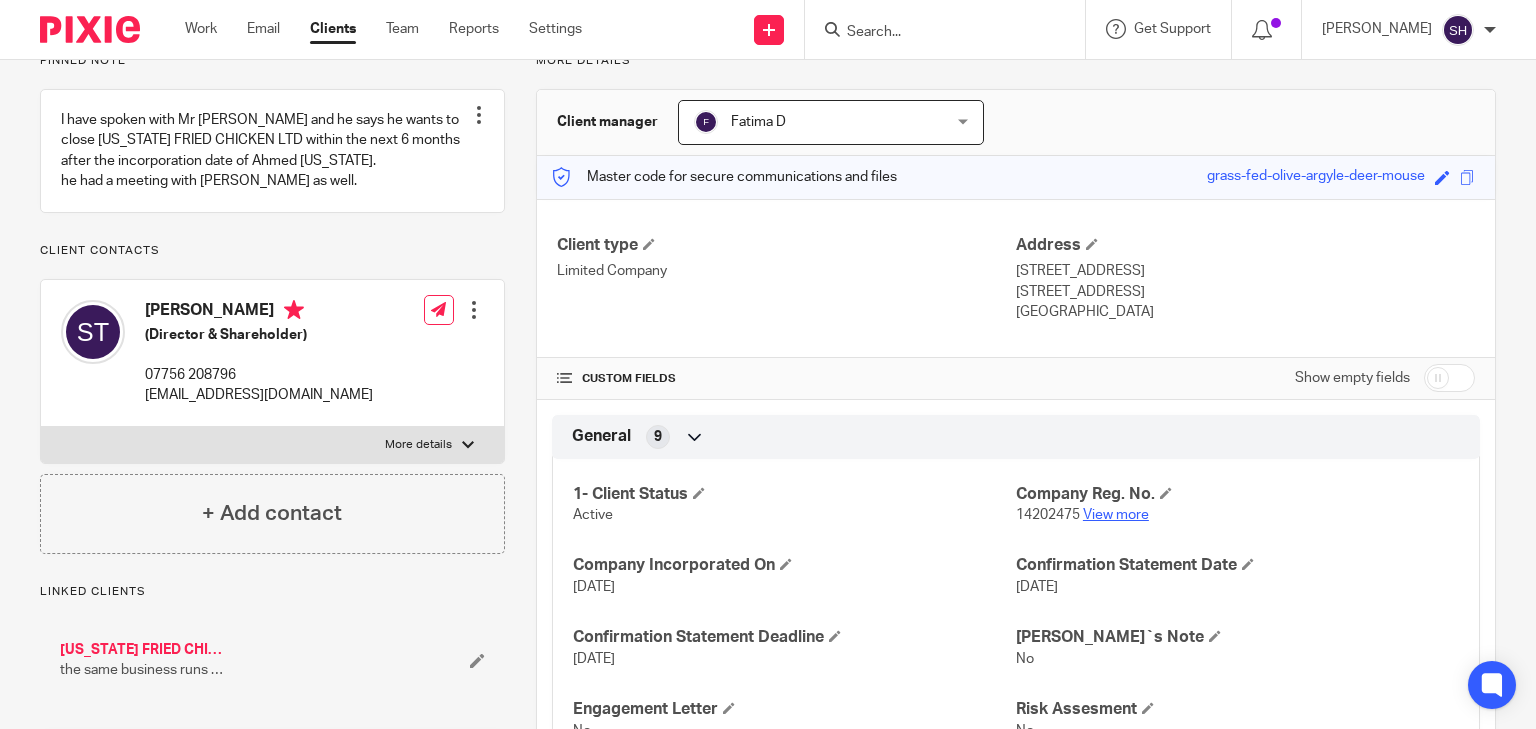 click on "View more" at bounding box center (1116, 515) 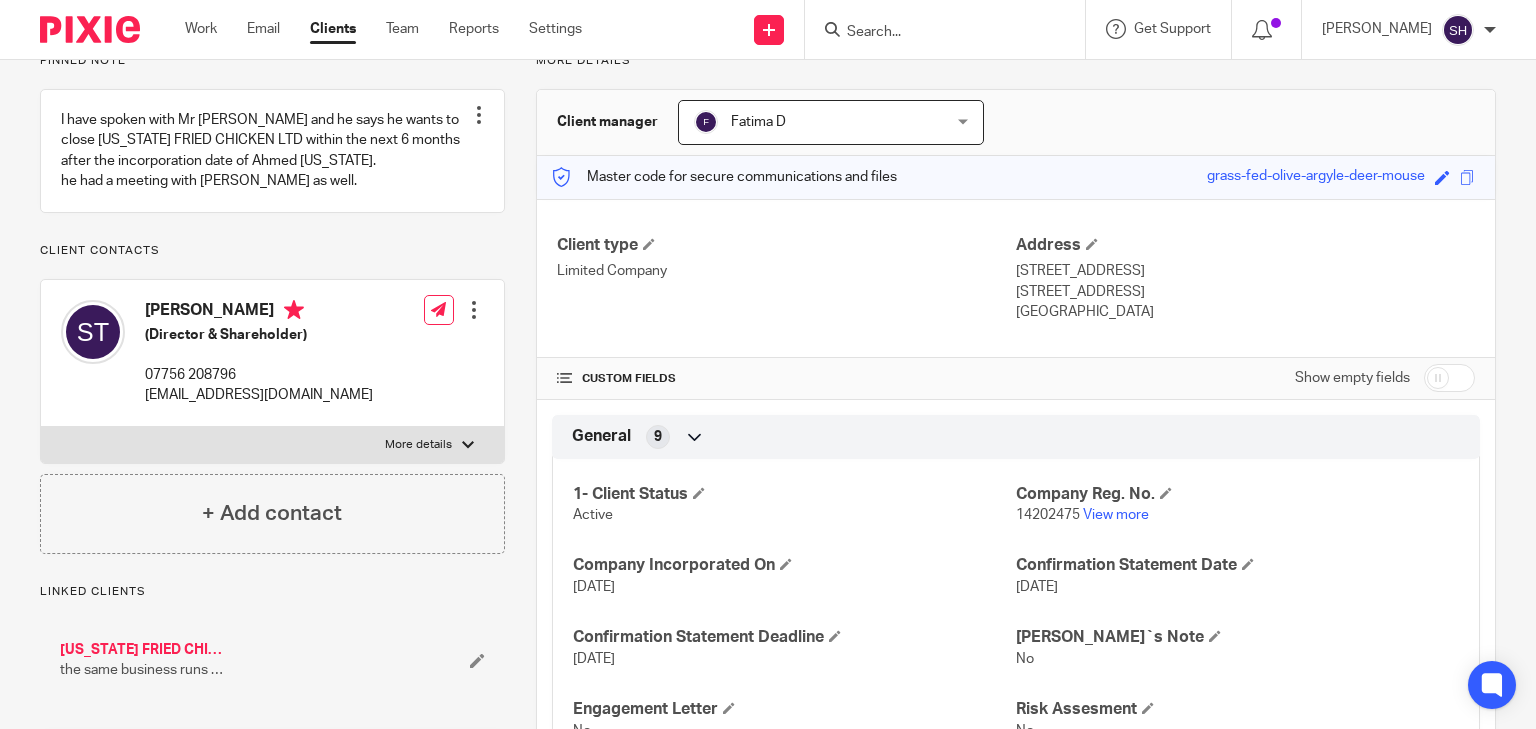scroll, scrollTop: 0, scrollLeft: 0, axis: both 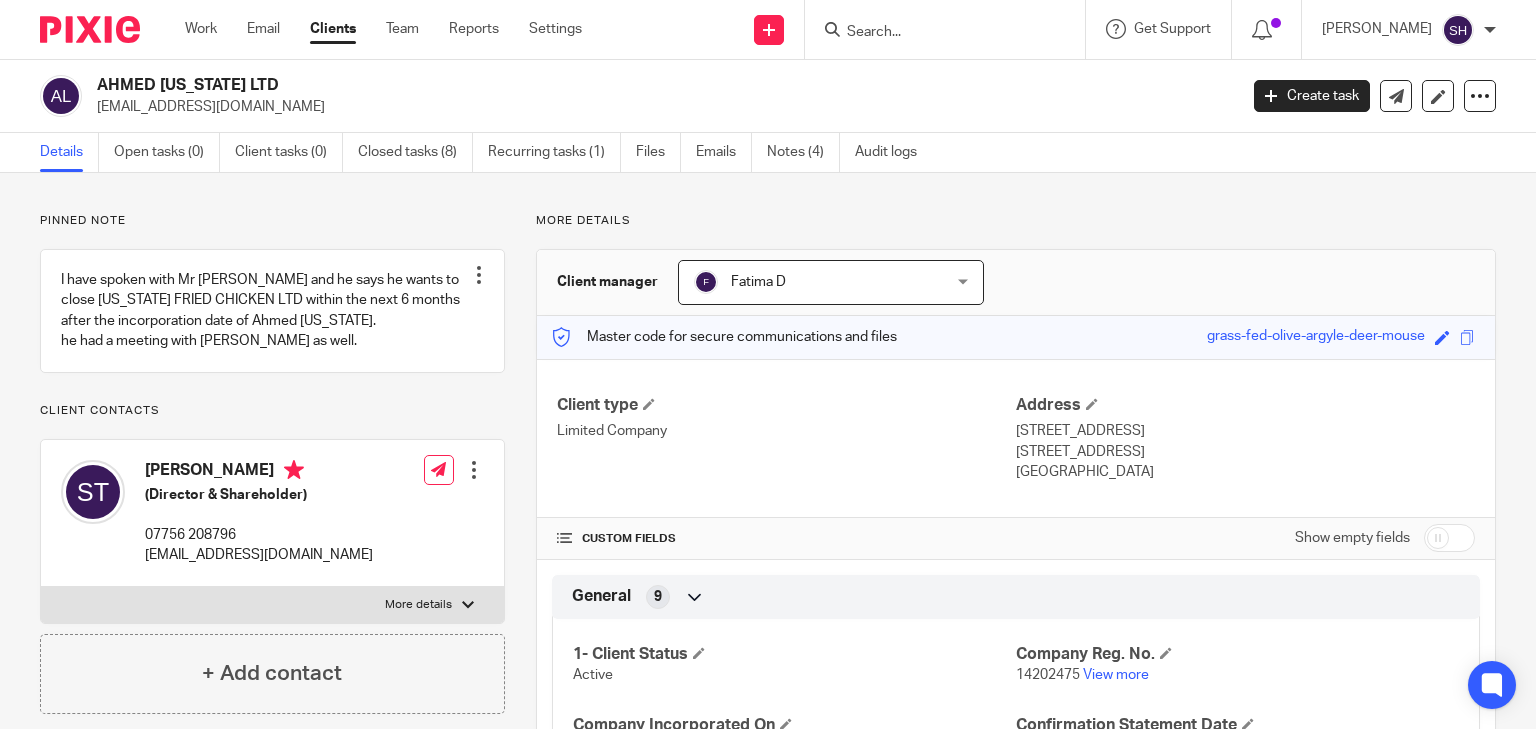 drag, startPoint x: 99, startPoint y: 80, endPoint x: 172, endPoint y: 76, distance: 73.109505 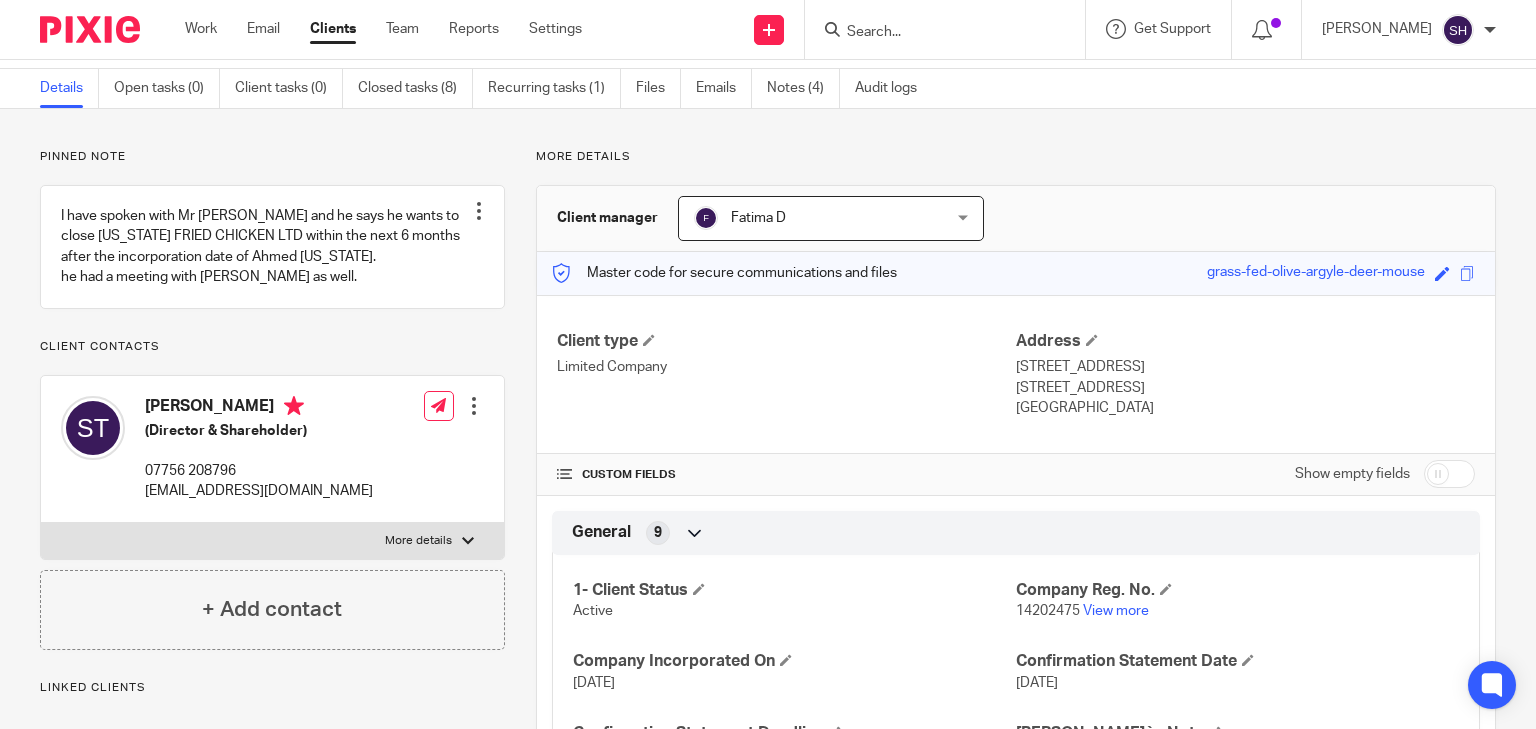 scroll, scrollTop: 160, scrollLeft: 0, axis: vertical 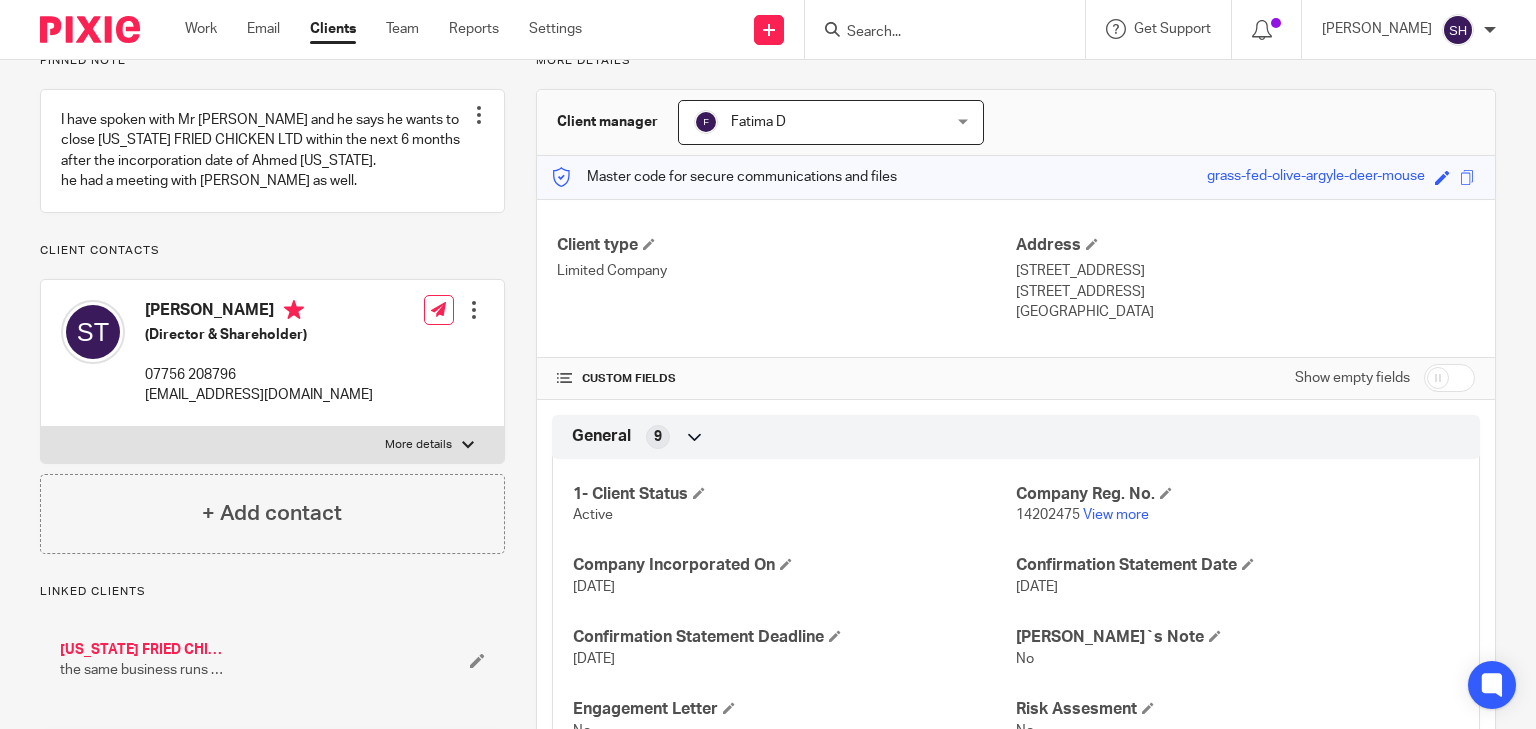 click on "More details" at bounding box center (418, 445) 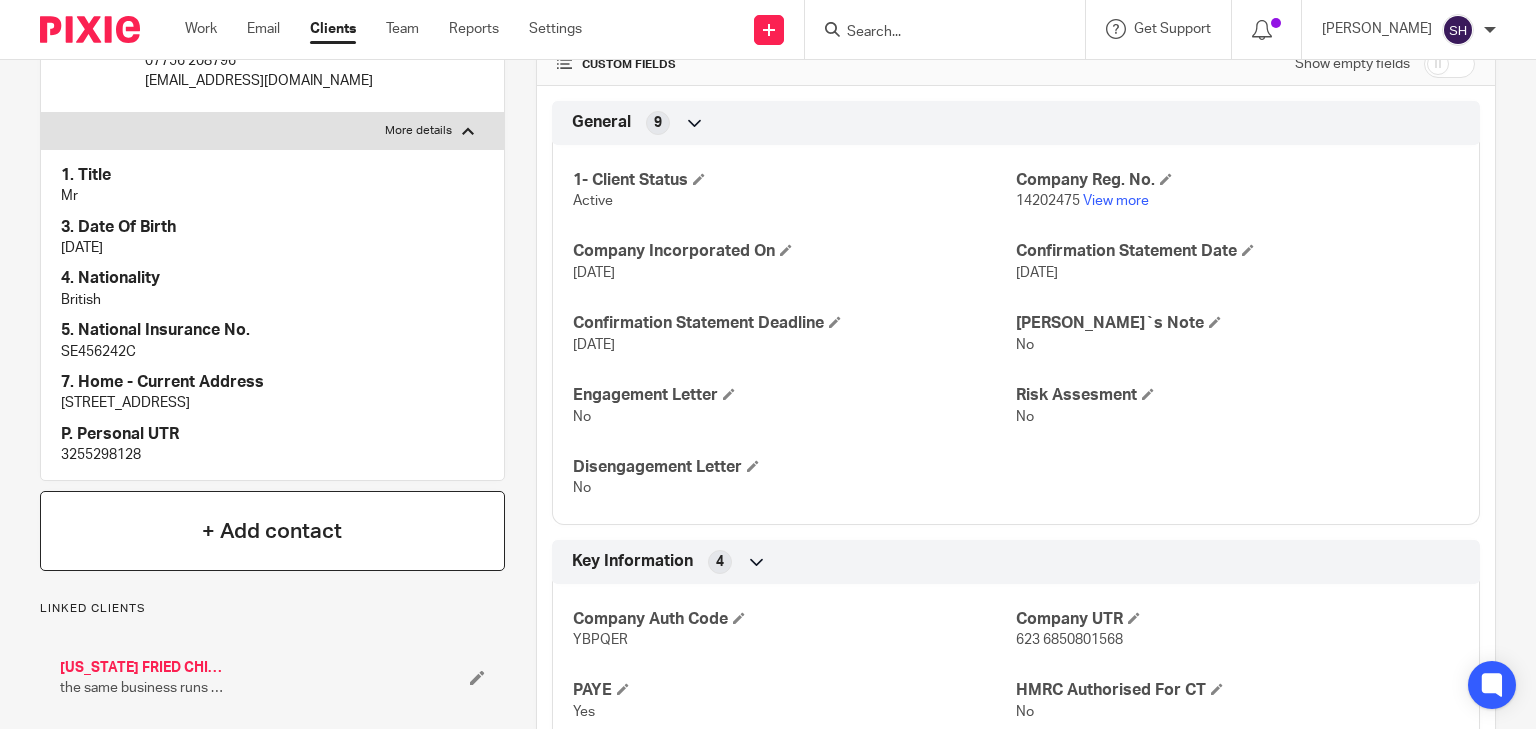 scroll, scrollTop: 480, scrollLeft: 0, axis: vertical 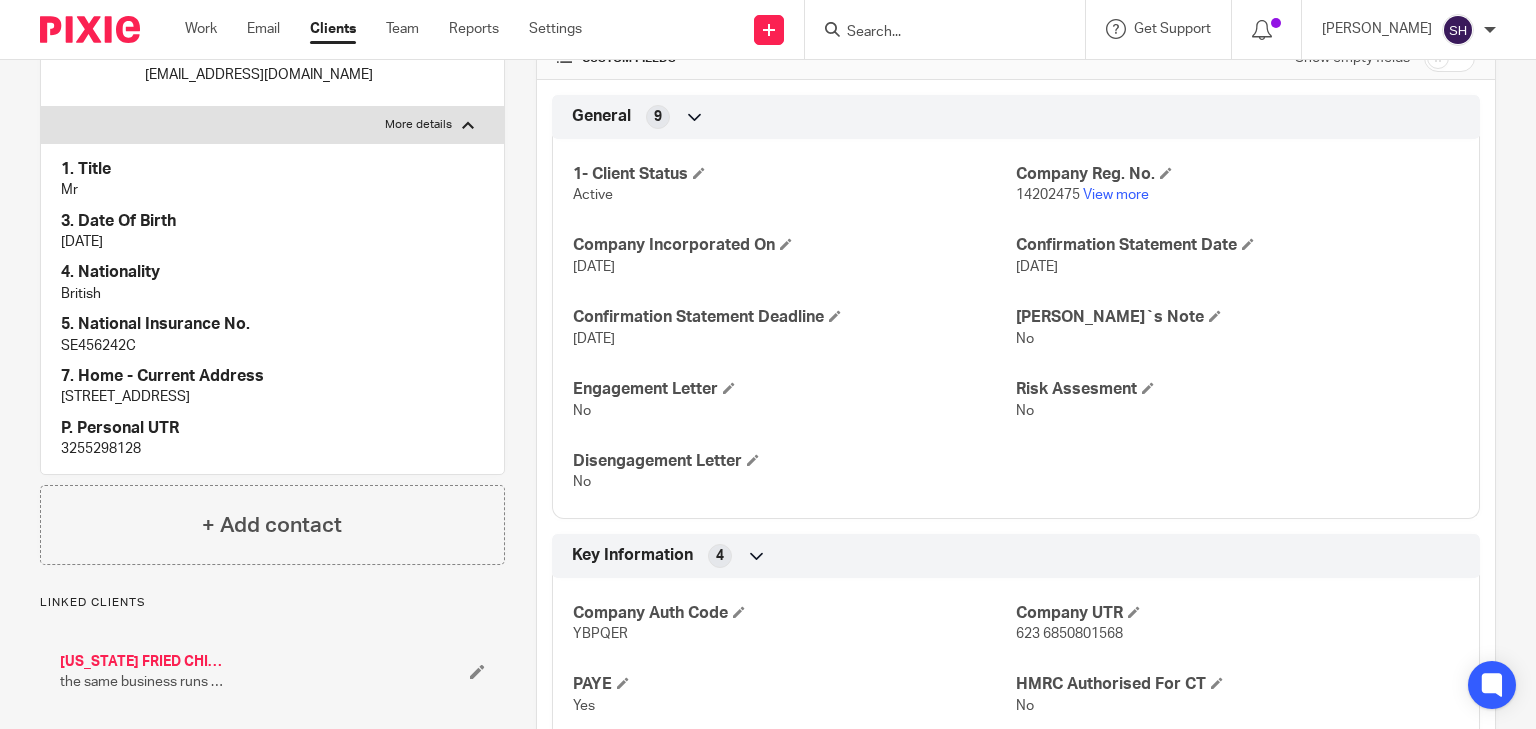 click on "3255298128" at bounding box center (272, 449) 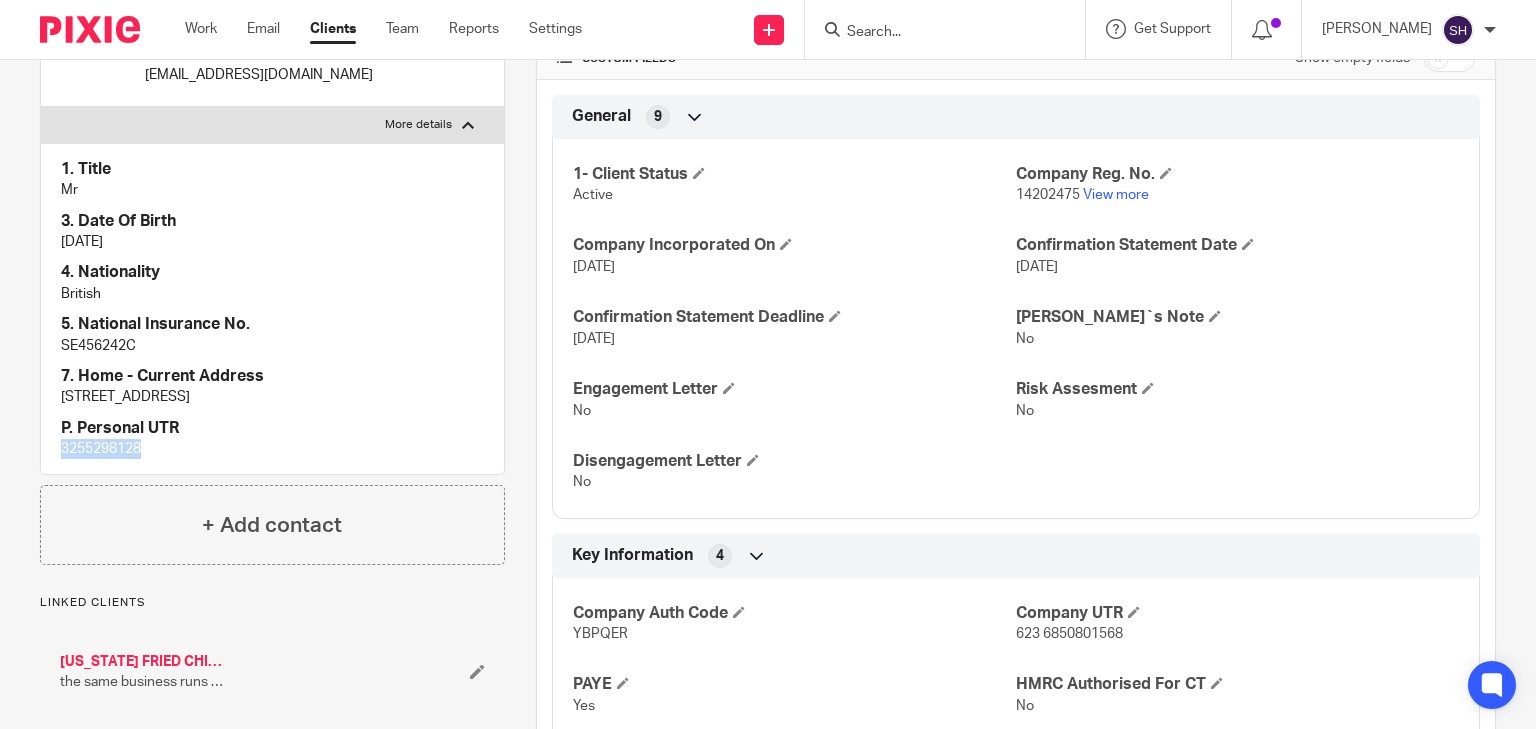 click on "3255298128" at bounding box center [272, 449] 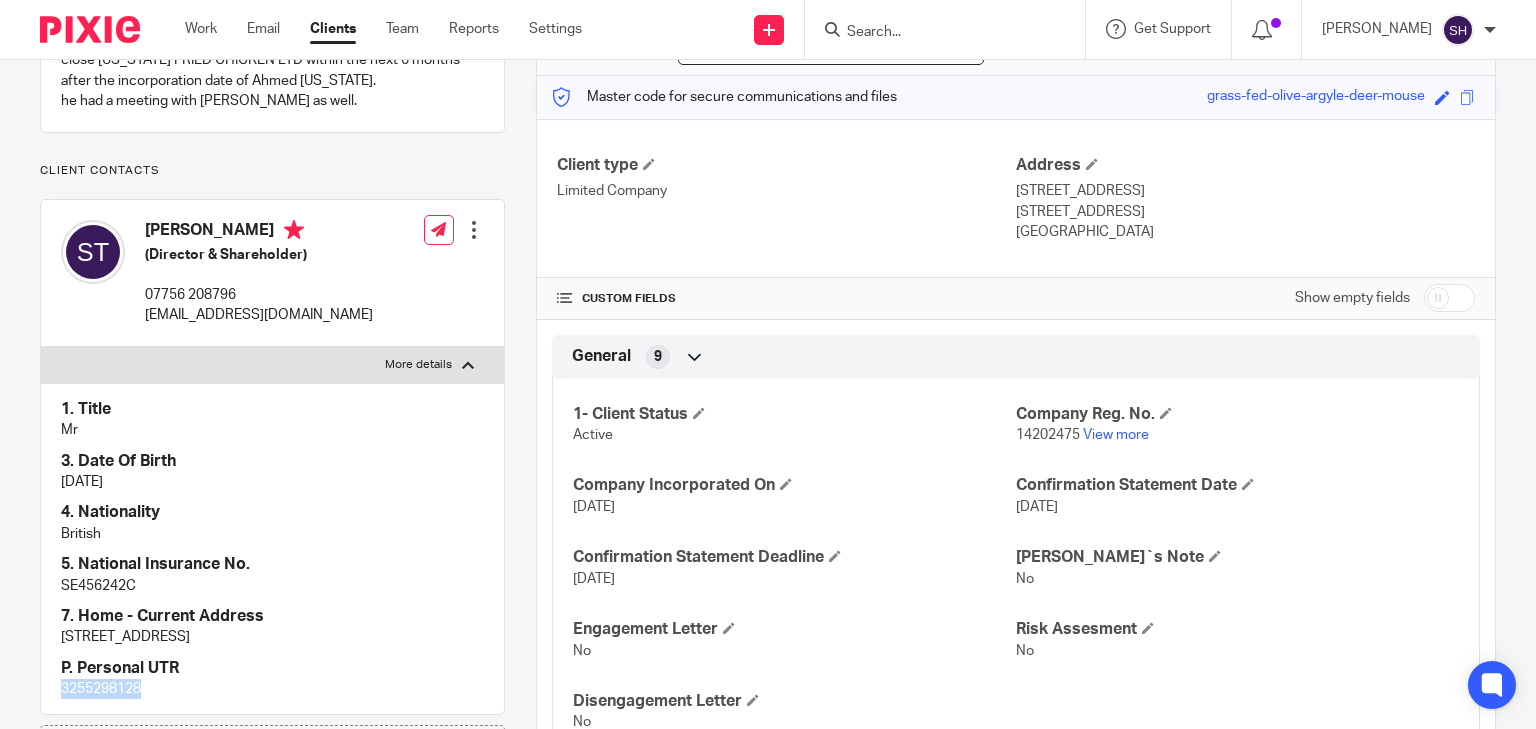scroll, scrollTop: 640, scrollLeft: 0, axis: vertical 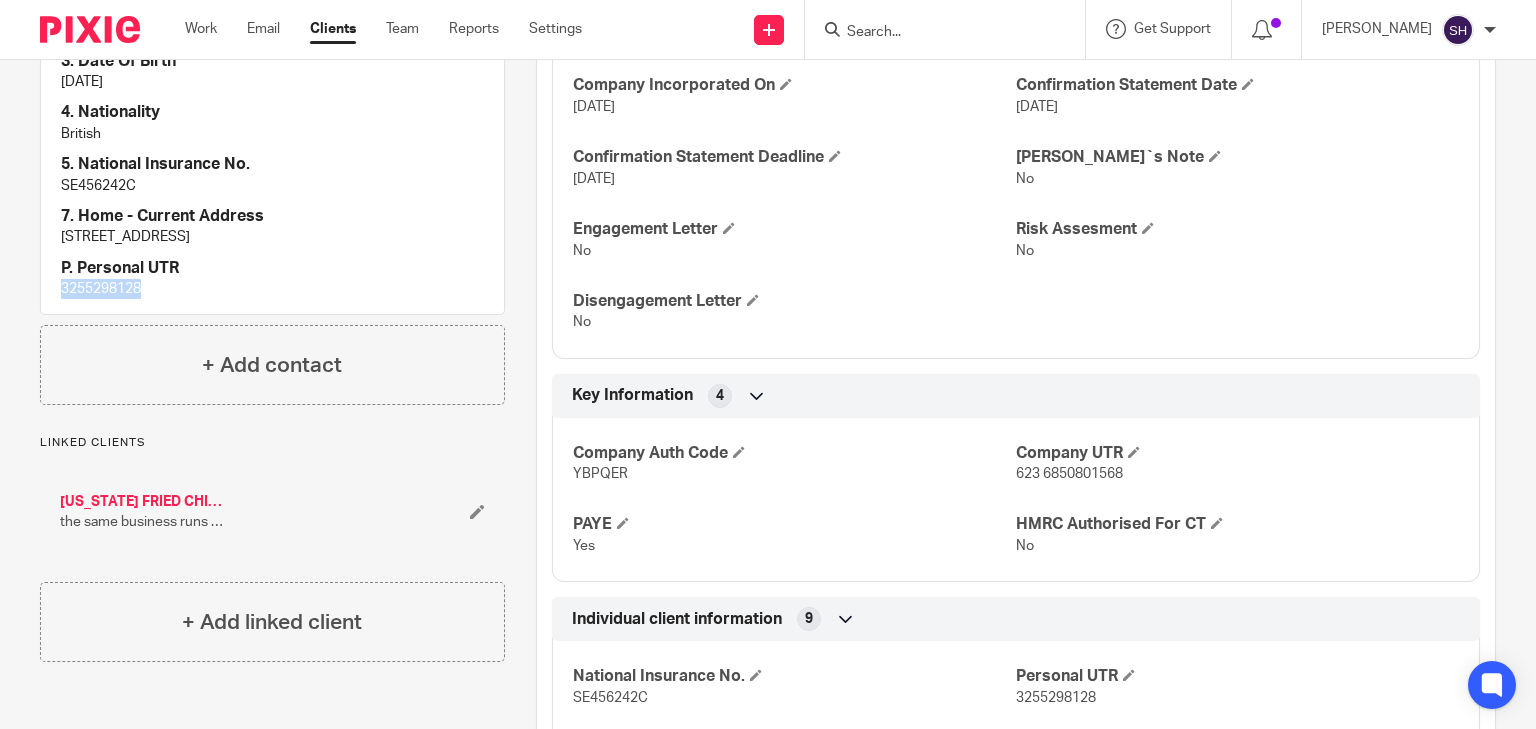 click on "CALIFORNIA FRIED CHICKEN LTD/Dissolved" at bounding box center (145, 502) 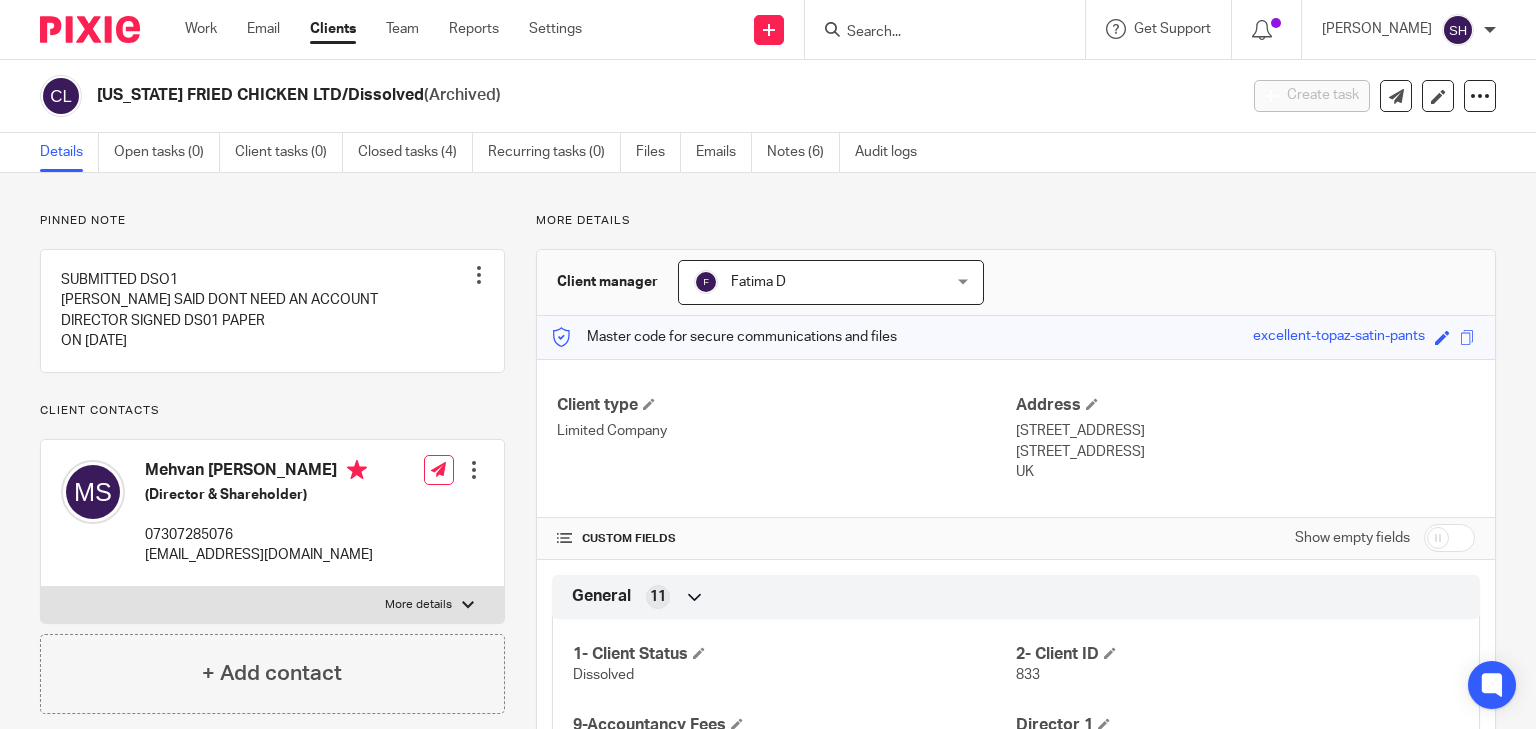 scroll, scrollTop: 0, scrollLeft: 0, axis: both 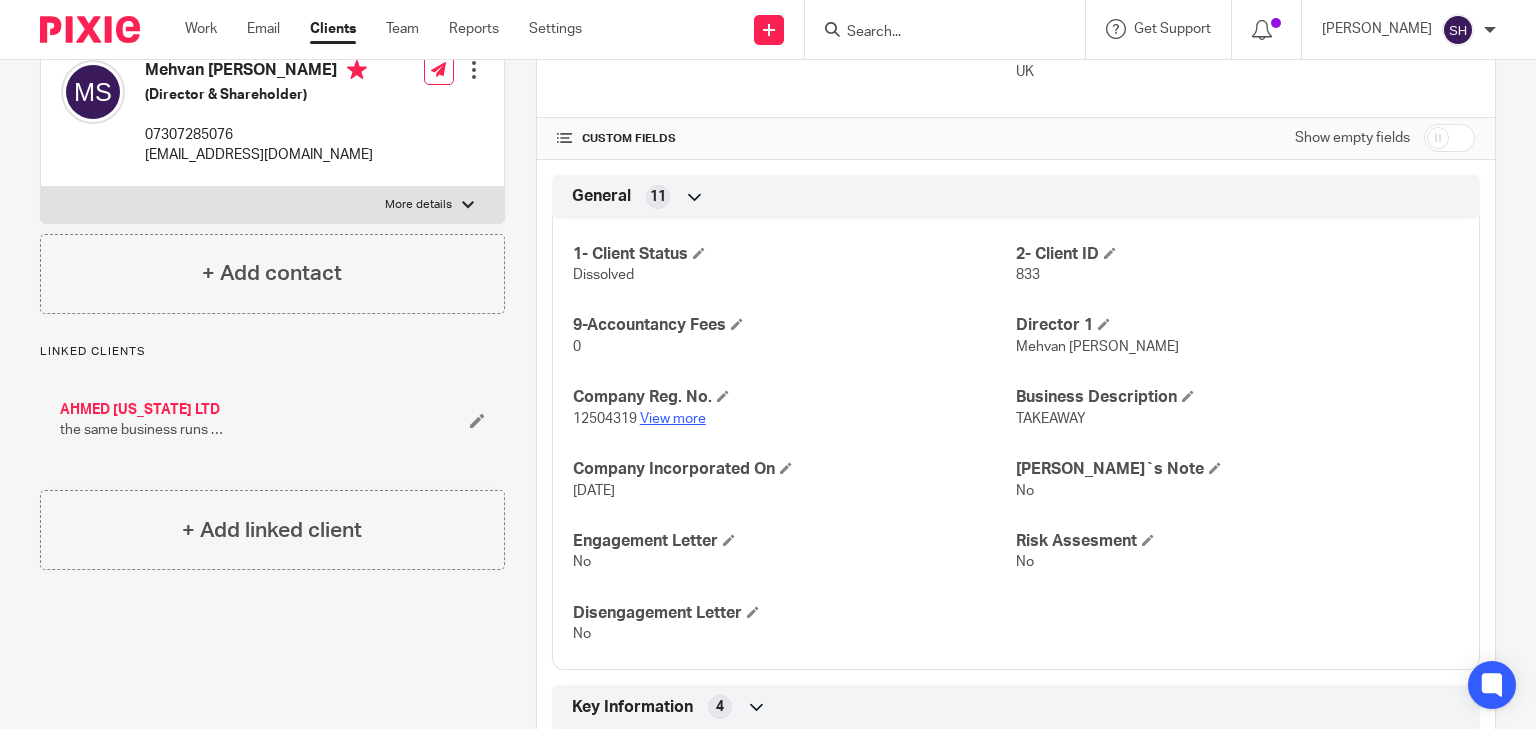 click on "View more" at bounding box center [673, 419] 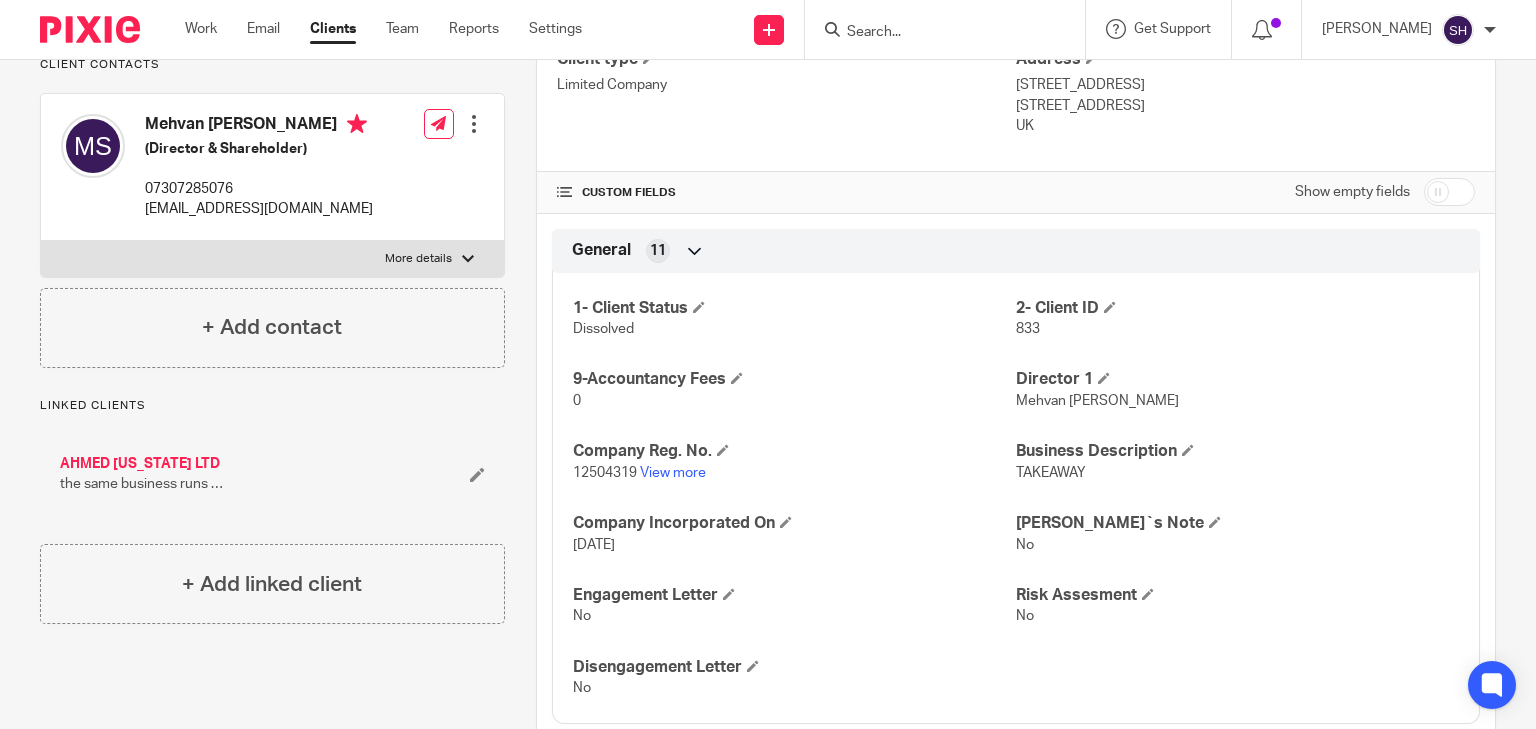 scroll, scrollTop: 400, scrollLeft: 0, axis: vertical 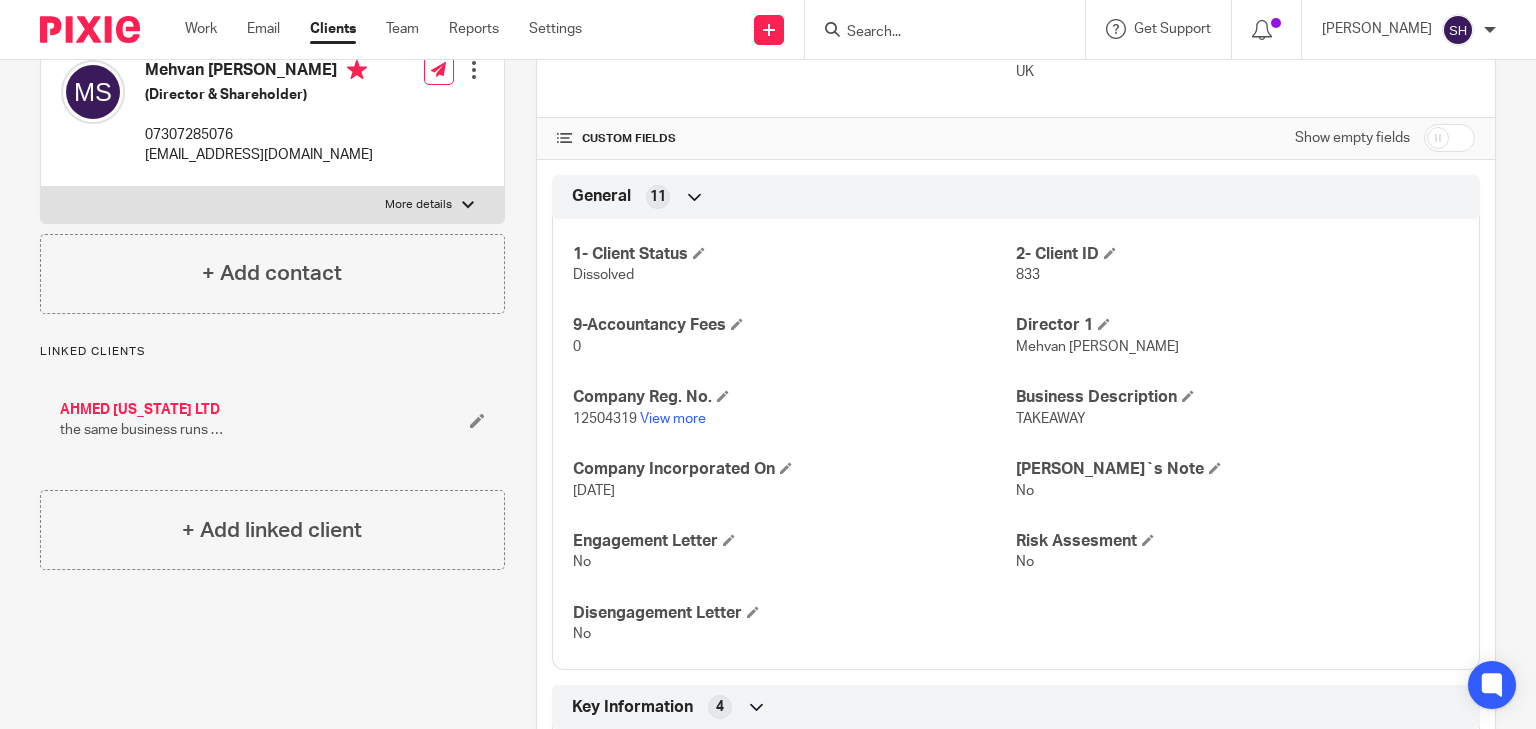click on "AHMED CALIFORNIA LTD" at bounding box center (140, 410) 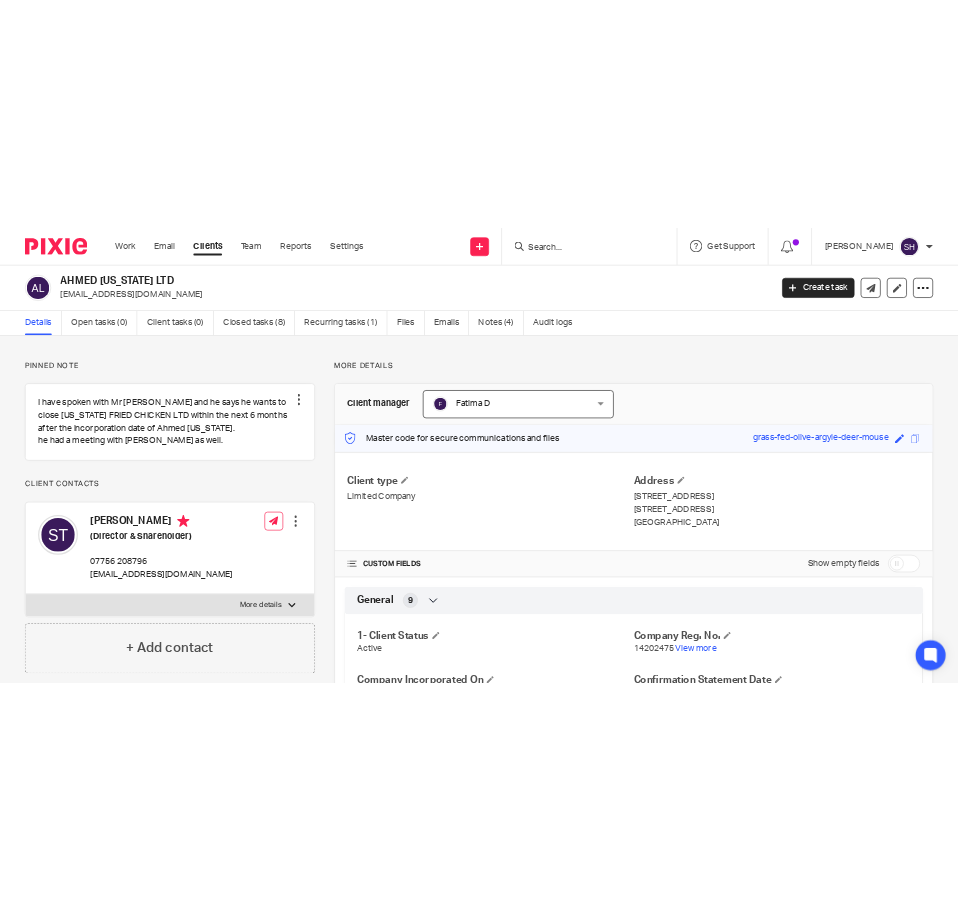 scroll, scrollTop: 0, scrollLeft: 0, axis: both 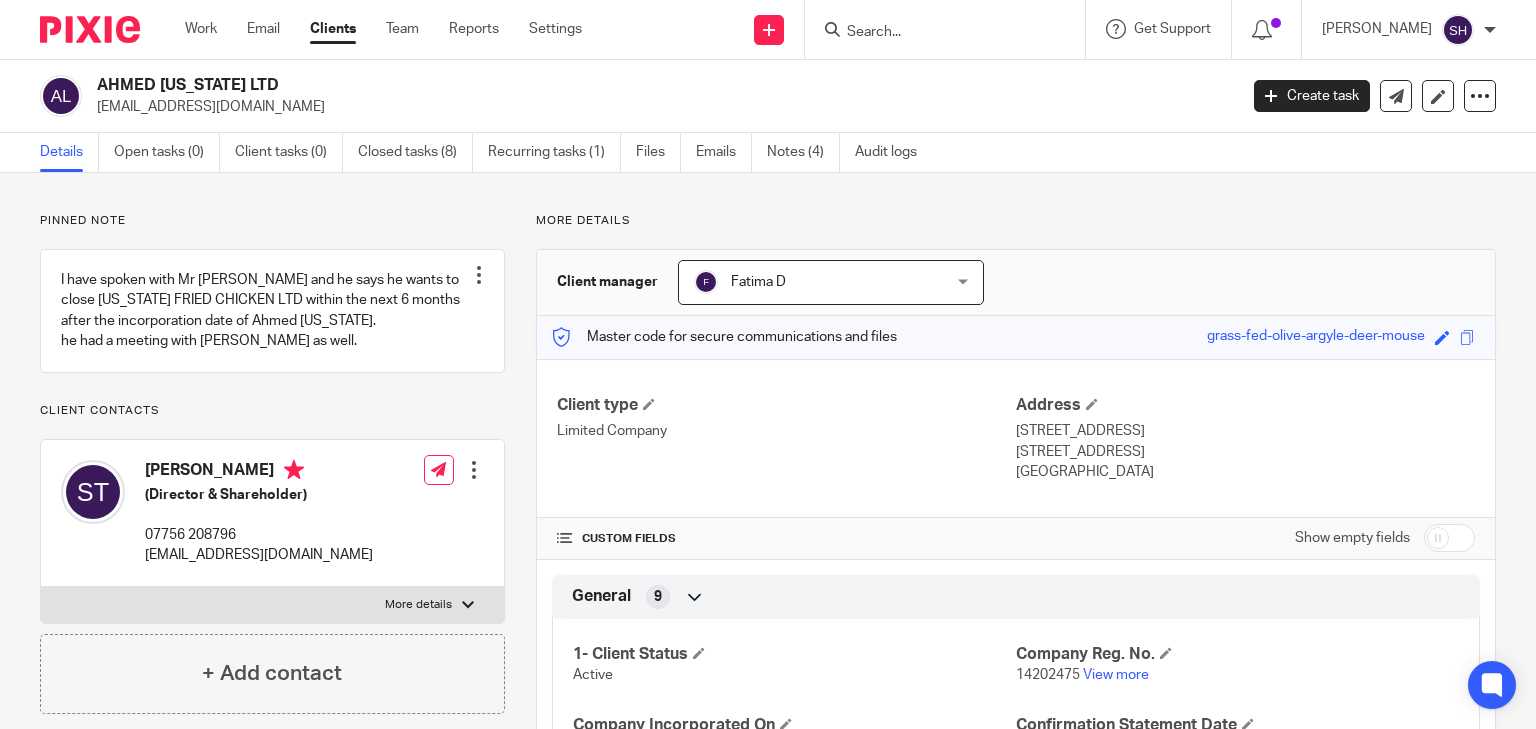 click on "Send new email
Create task
Add client
Get Support
Contact via email
Check our documentation
Access the academy
View roadmap" at bounding box center (1074, 29) 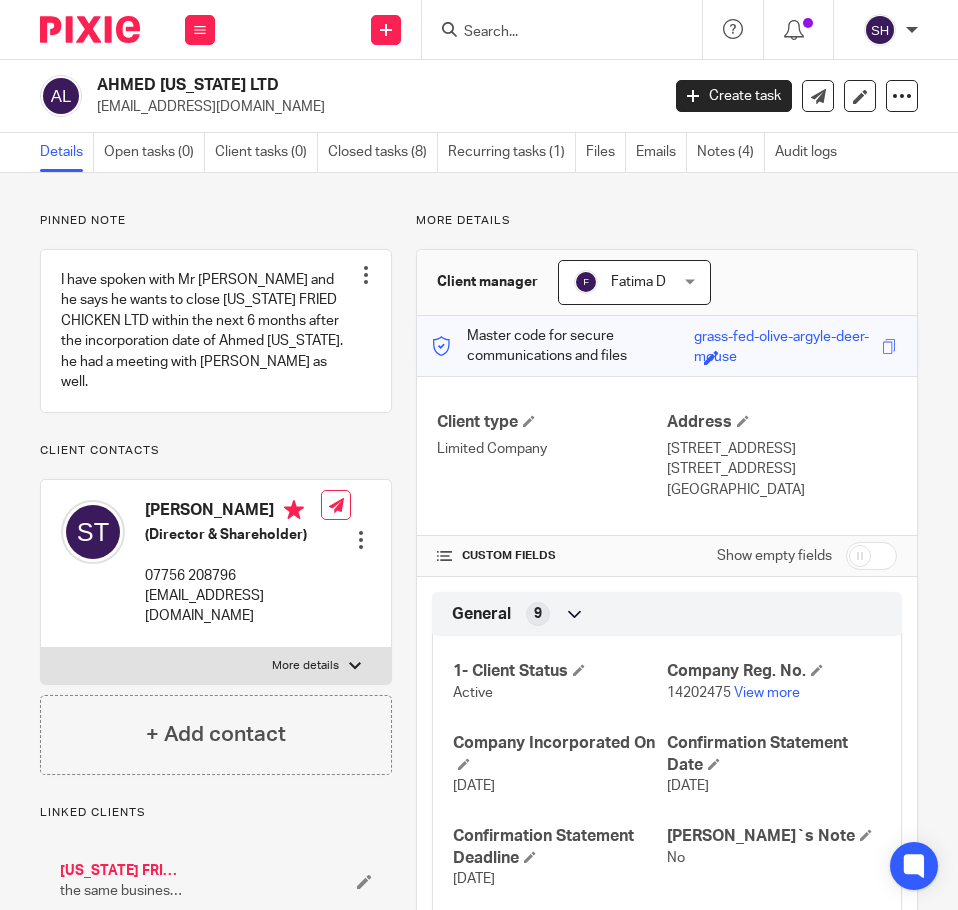 drag, startPoint x: 775, startPoint y: 469, endPoint x: 728, endPoint y: 469, distance: 47 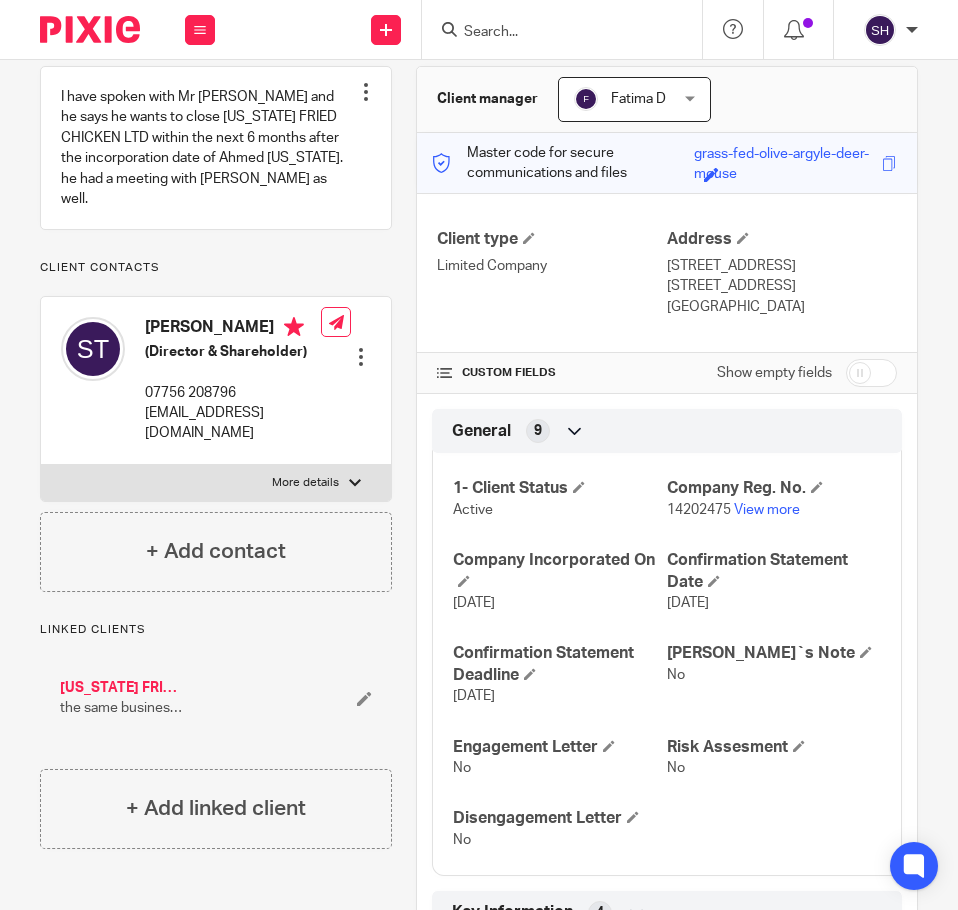 scroll, scrollTop: 200, scrollLeft: 0, axis: vertical 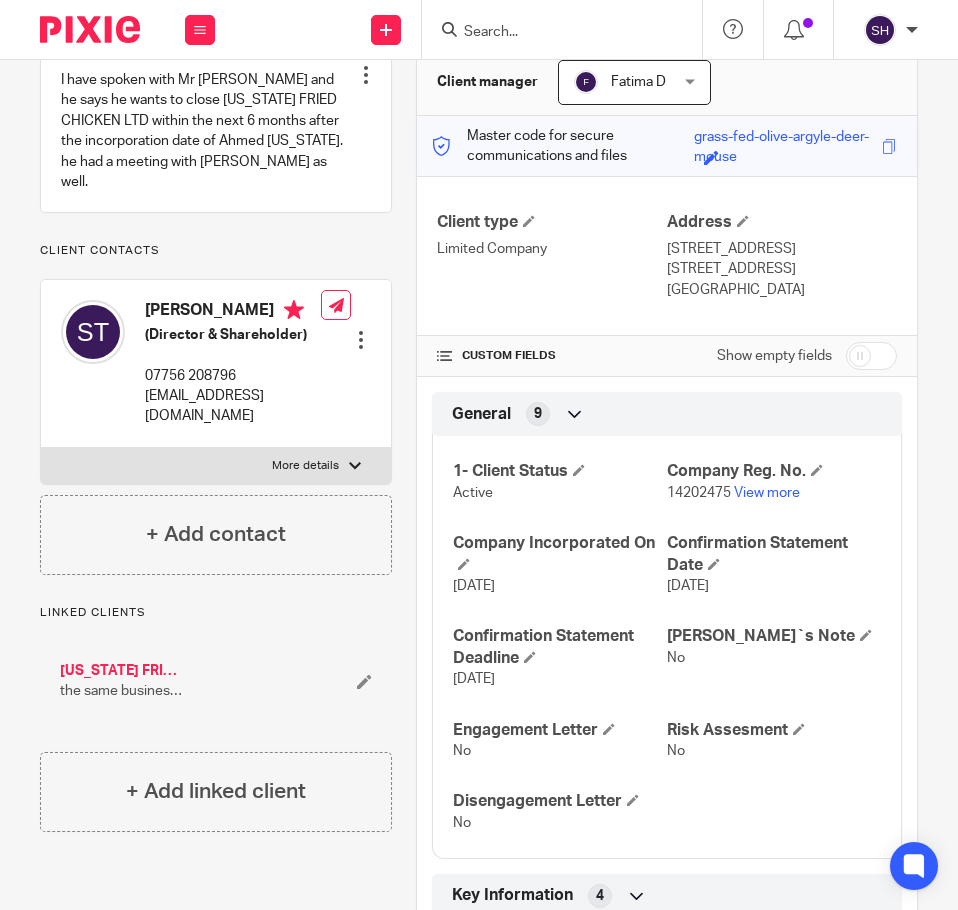 drag, startPoint x: 145, startPoint y: 287, endPoint x: 179, endPoint y: 289, distance: 34.058773 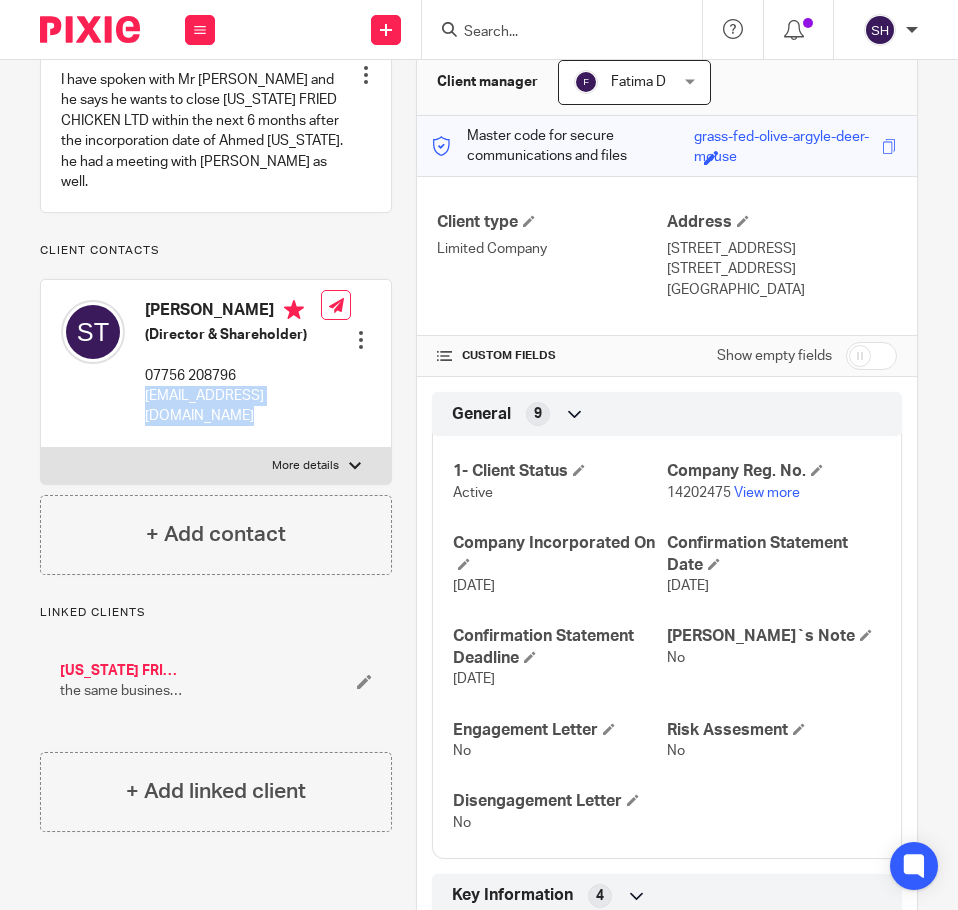 drag, startPoint x: 183, startPoint y: 396, endPoint x: 140, endPoint y: 376, distance: 47.423622 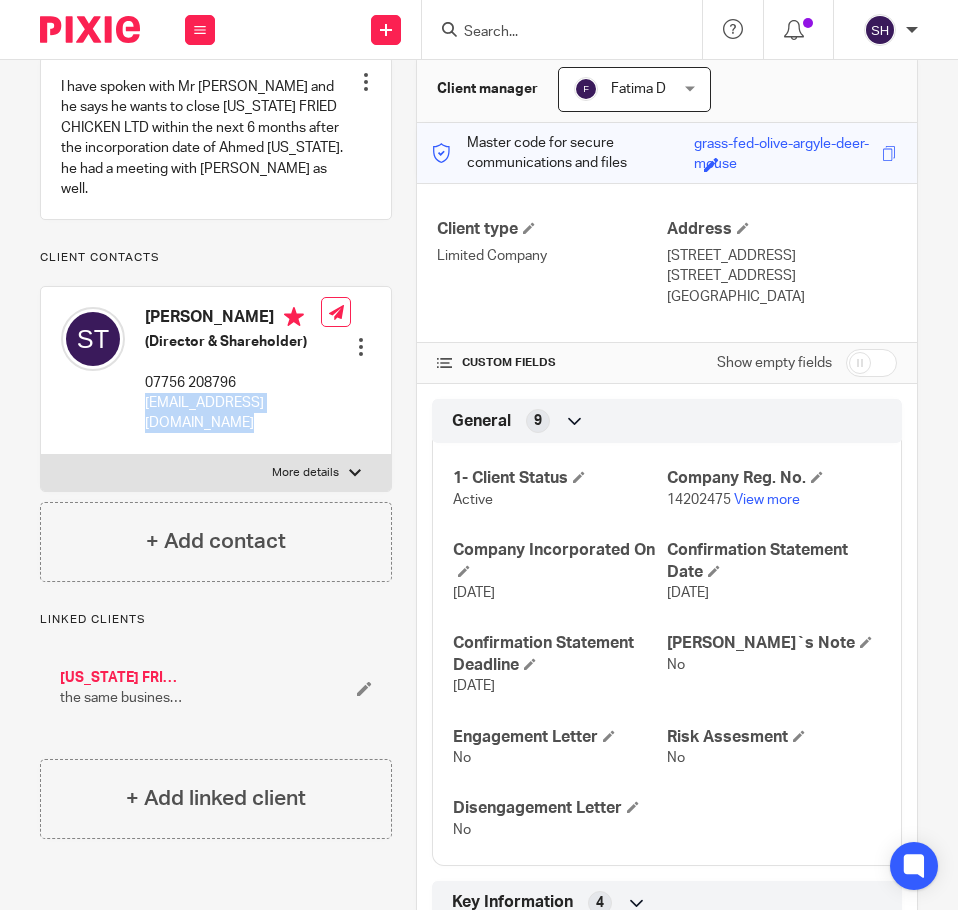 scroll, scrollTop: 200, scrollLeft: 0, axis: vertical 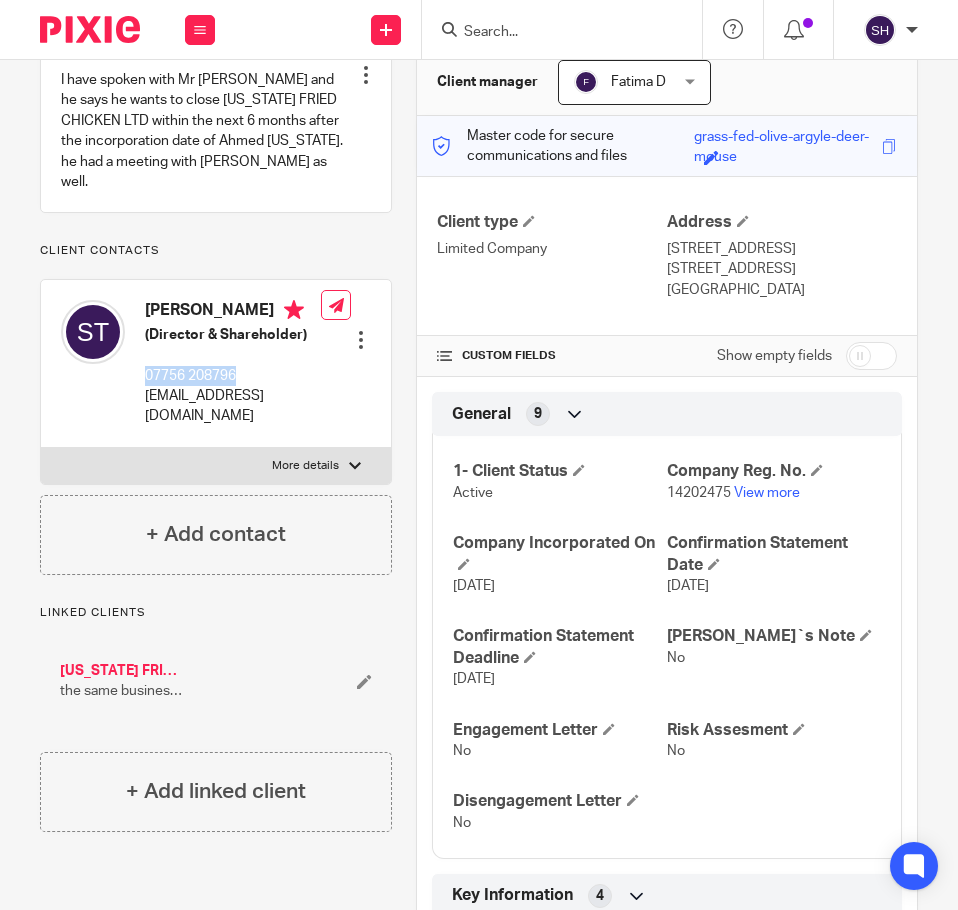 drag, startPoint x: 241, startPoint y: 357, endPoint x: 142, endPoint y: 360, distance: 99.04544 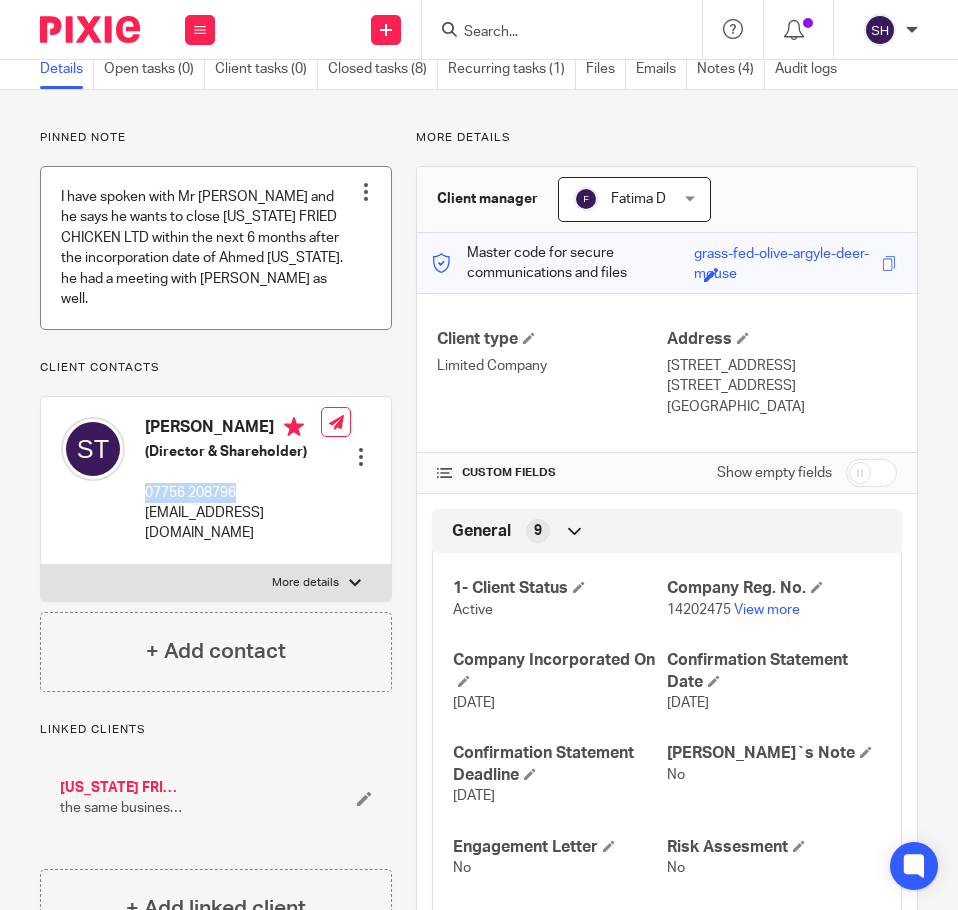 scroll, scrollTop: 0, scrollLeft: 0, axis: both 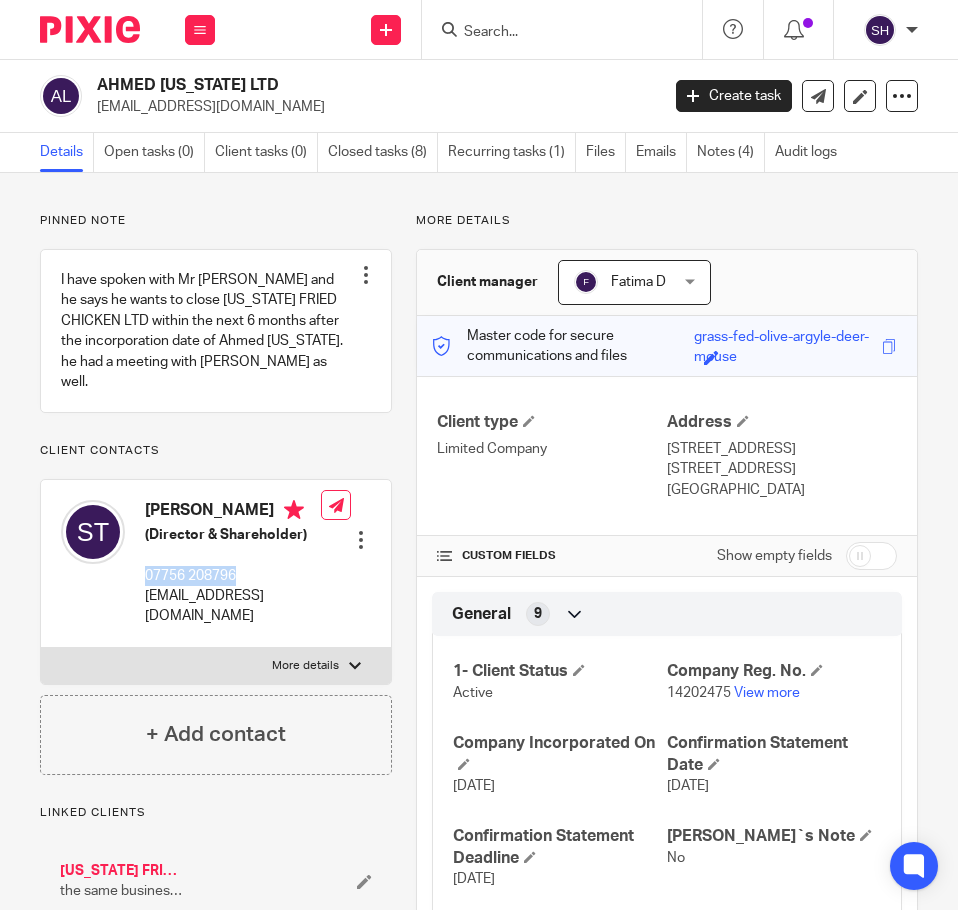 drag, startPoint x: 99, startPoint y: 80, endPoint x: 295, endPoint y: 87, distance: 196.12495 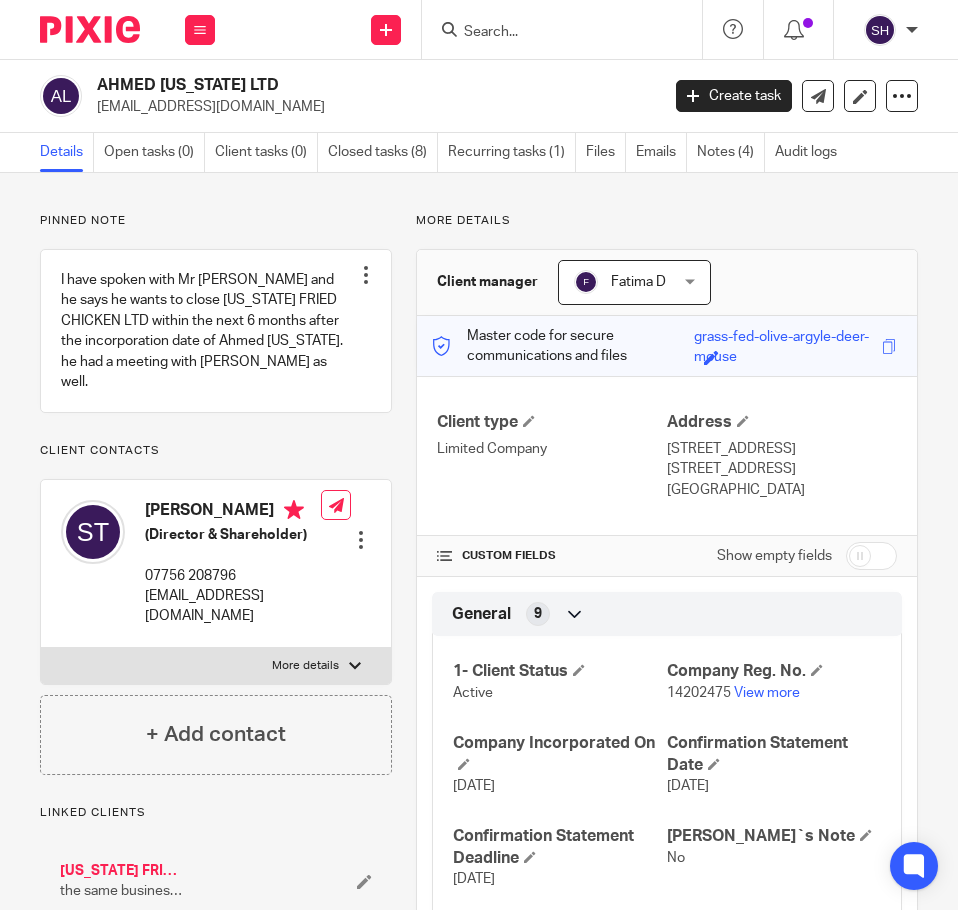 click on "Pinned note
I have spoken with Mr Said and he says he wants to close CALIFORNIA FRIED CHICKEN LTD within the next 6 months after the incorporation date of Ahmed California.
he had a meeting with Sam as well.
Unpin note
Edit note
Client contacts
Said Taha
(Director & Shareholder)
07756 208796
californiaoldham22@gmail.com" at bounding box center [479, 1381] 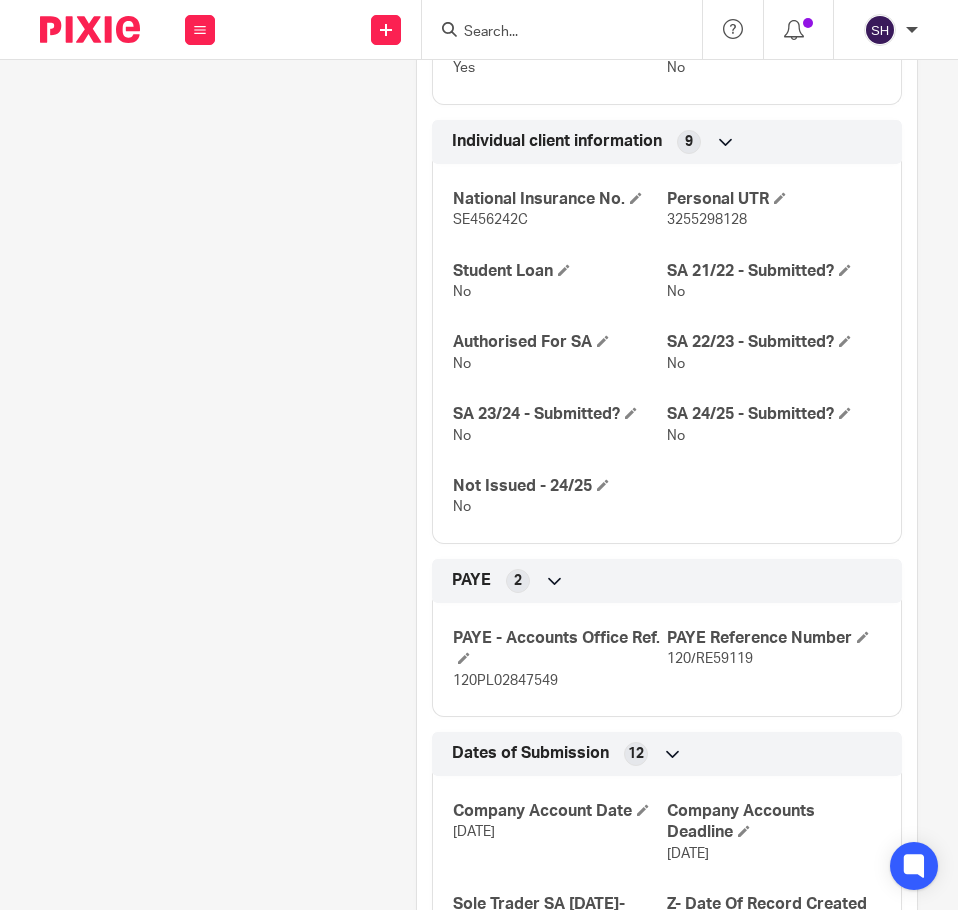 scroll, scrollTop: 1300, scrollLeft: 0, axis: vertical 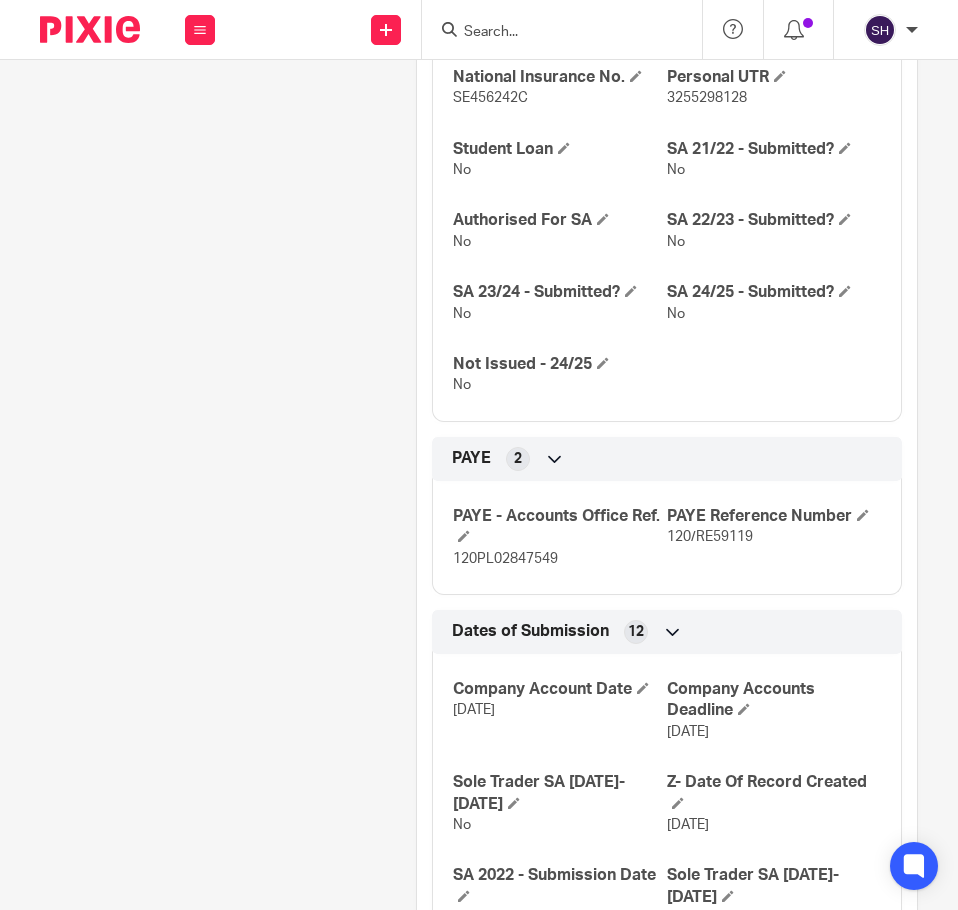 click on "Pinned note
I have spoken with Mr Said and he says he wants to close CALIFORNIA FRIED CHICKEN LTD within the next 6 months after the incorporation date of Ahmed California.
he had a meeting with Sam as well.
Unpin note
Edit note
Client contacts
Said Taha
(Director & Shareholder)
07756 208796
californiaoldham22@gmail.com" at bounding box center [205, 81] 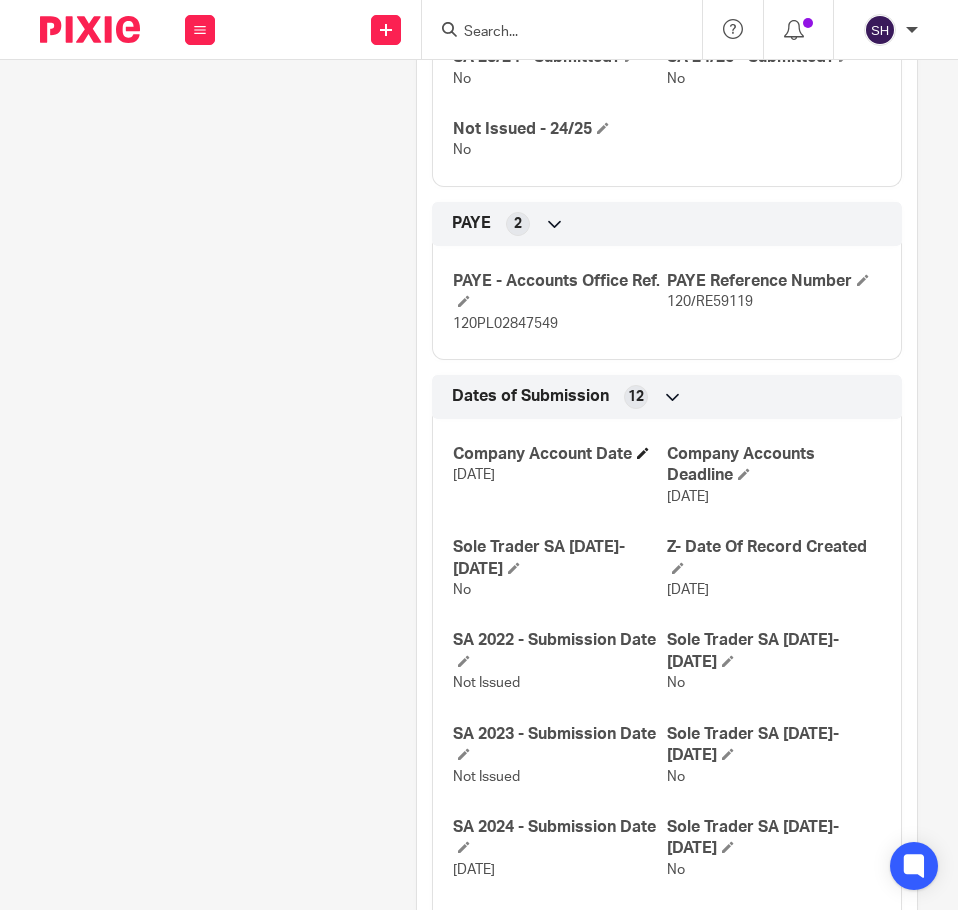scroll, scrollTop: 1500, scrollLeft: 0, axis: vertical 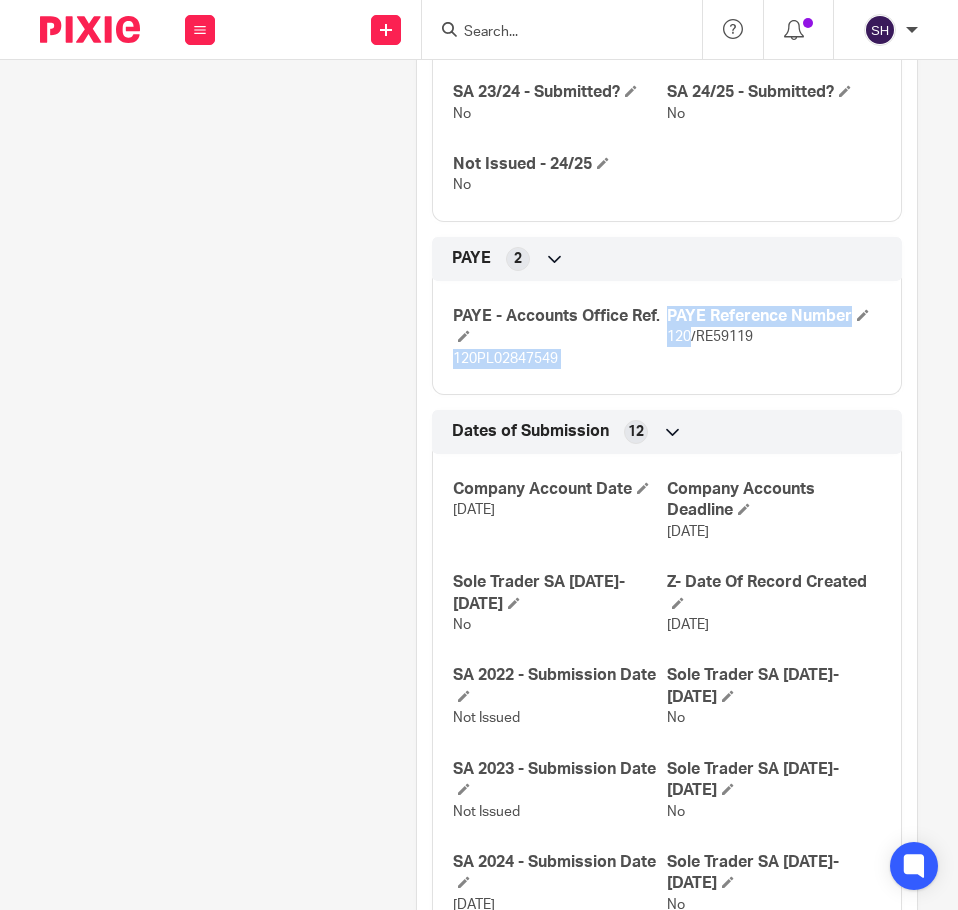 drag, startPoint x: 654, startPoint y: 338, endPoint x: 667, endPoint y: 341, distance: 13.341664 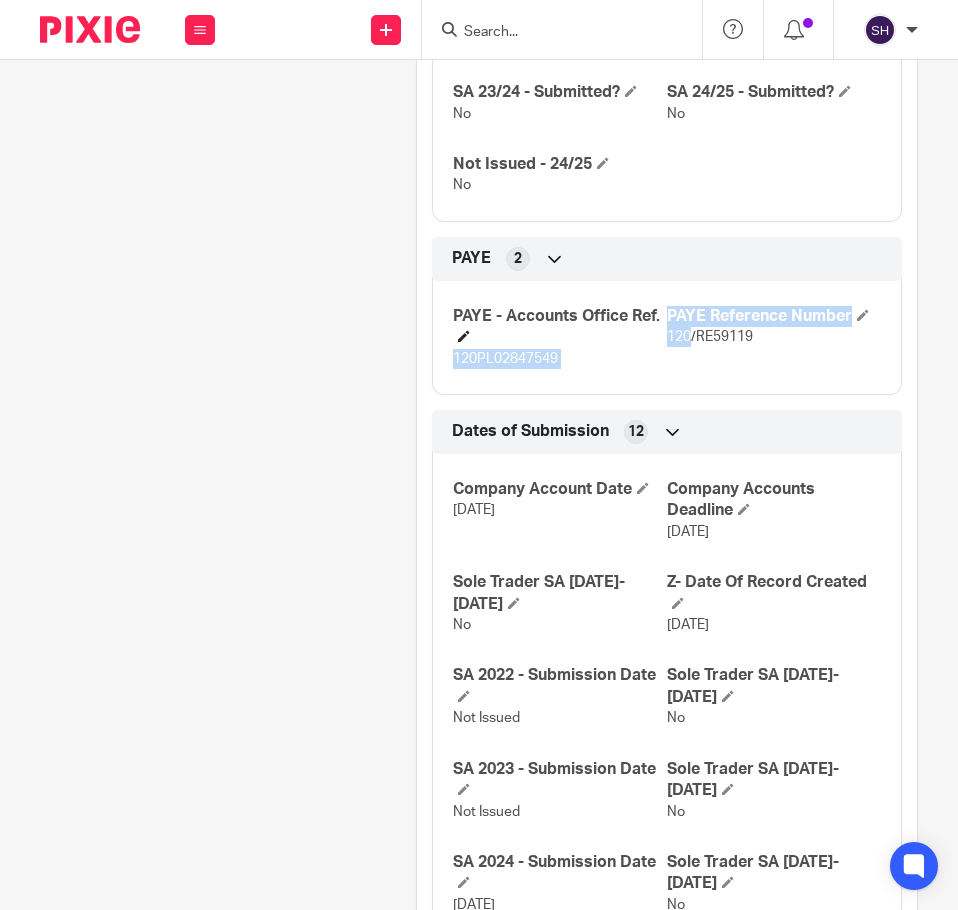 click on "PAYE - Accounts Office Ref." at bounding box center [560, 327] 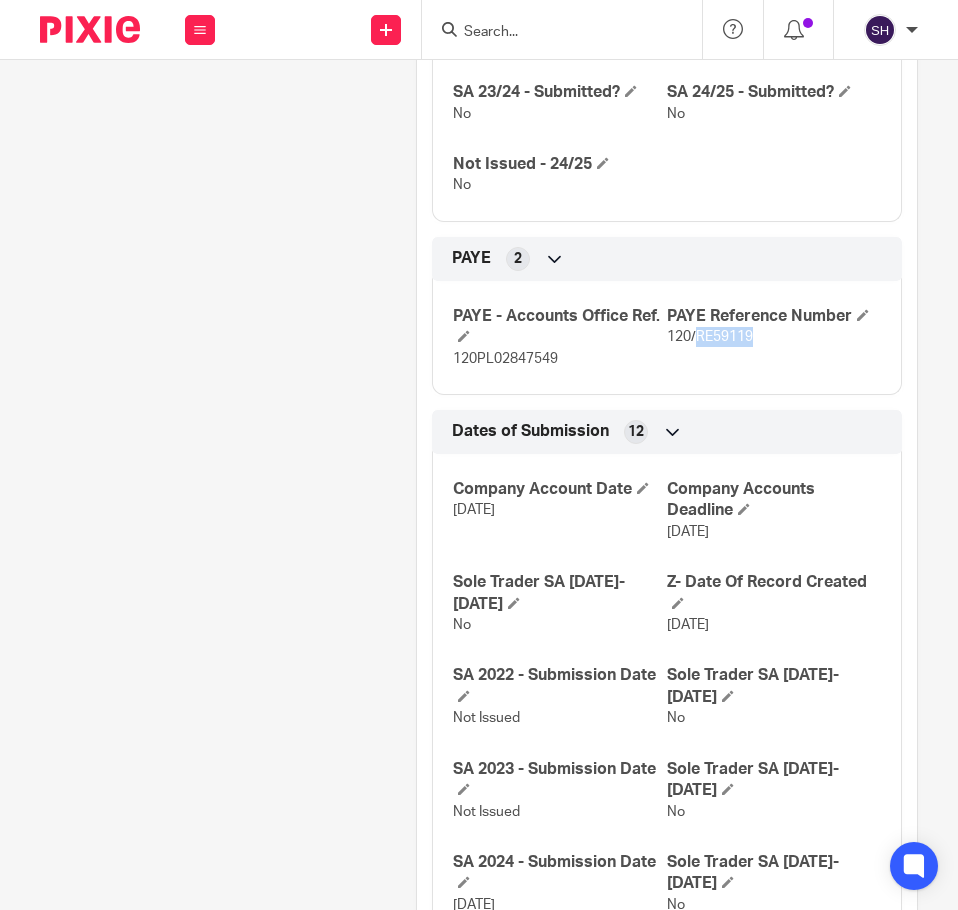 drag, startPoint x: 752, startPoint y: 341, endPoint x: 688, endPoint y: 331, distance: 64.77654 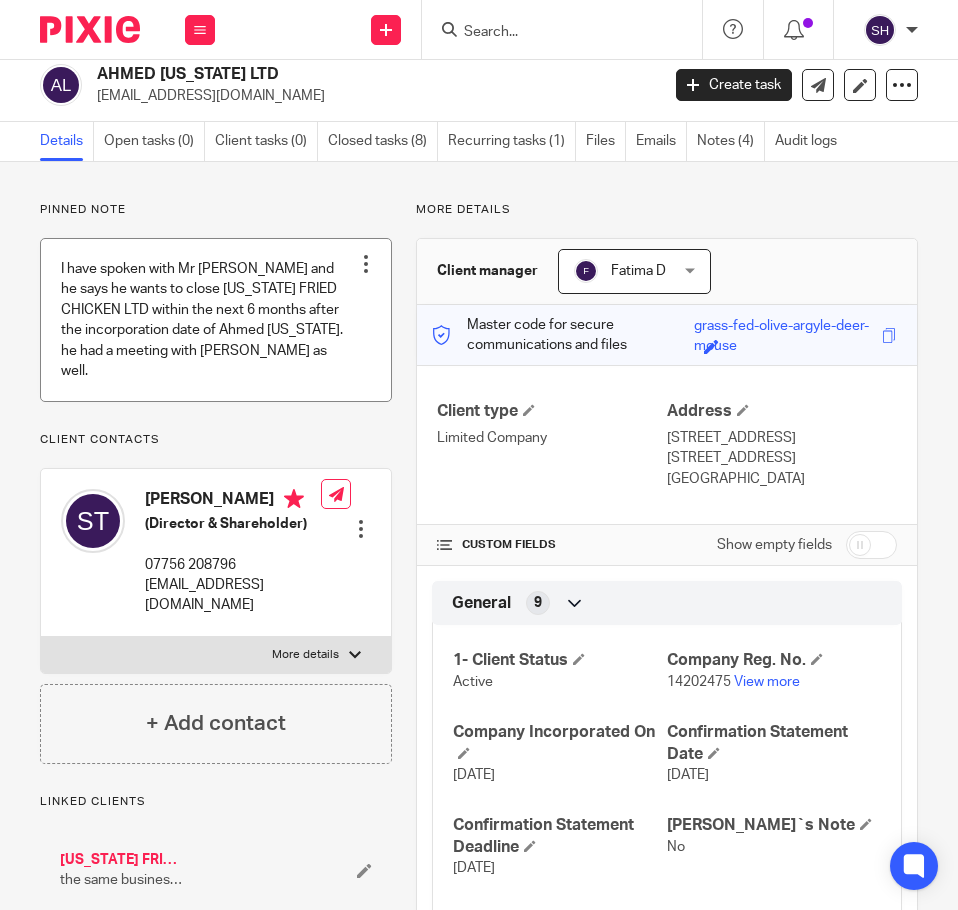 scroll, scrollTop: 0, scrollLeft: 0, axis: both 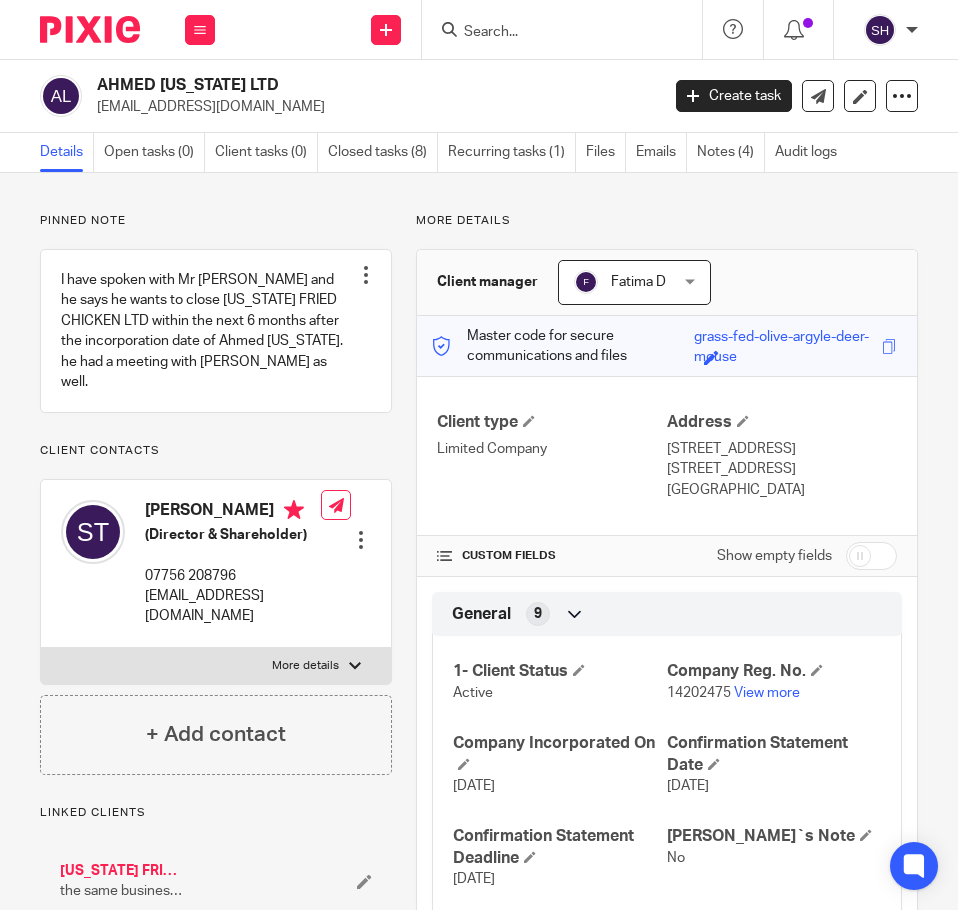 drag, startPoint x: 150, startPoint y: 491, endPoint x: 219, endPoint y: 494, distance: 69.065186 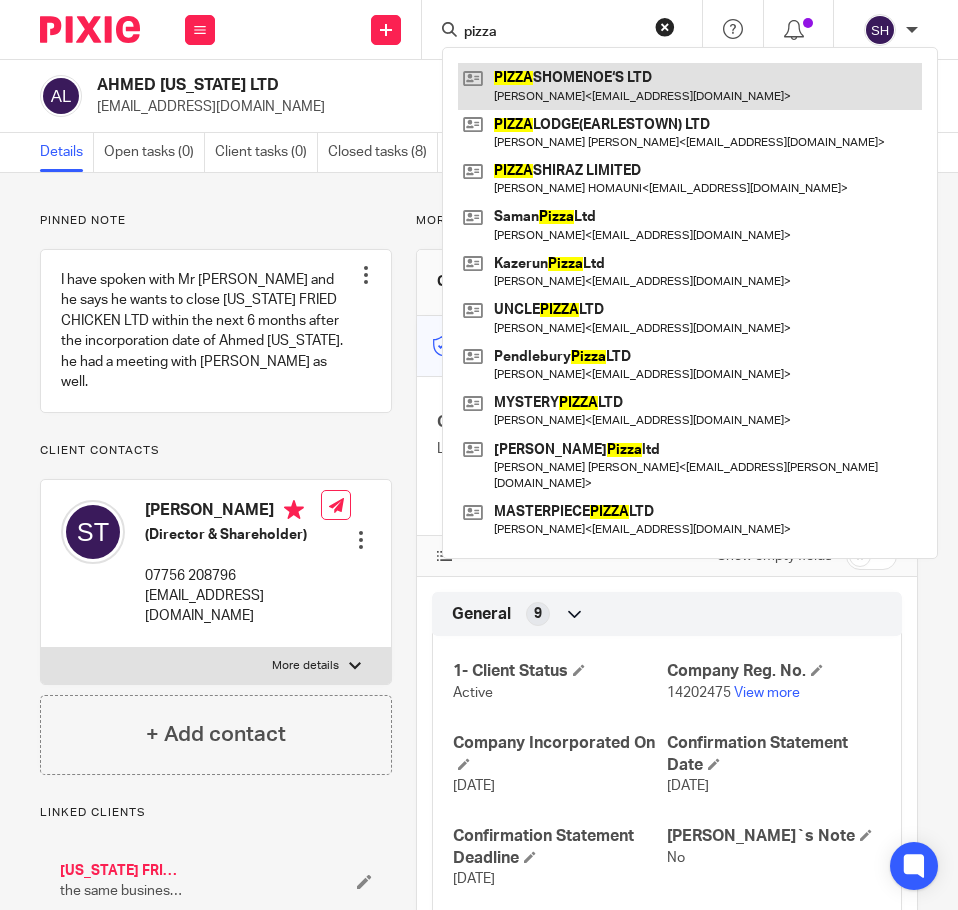 type on "pizza" 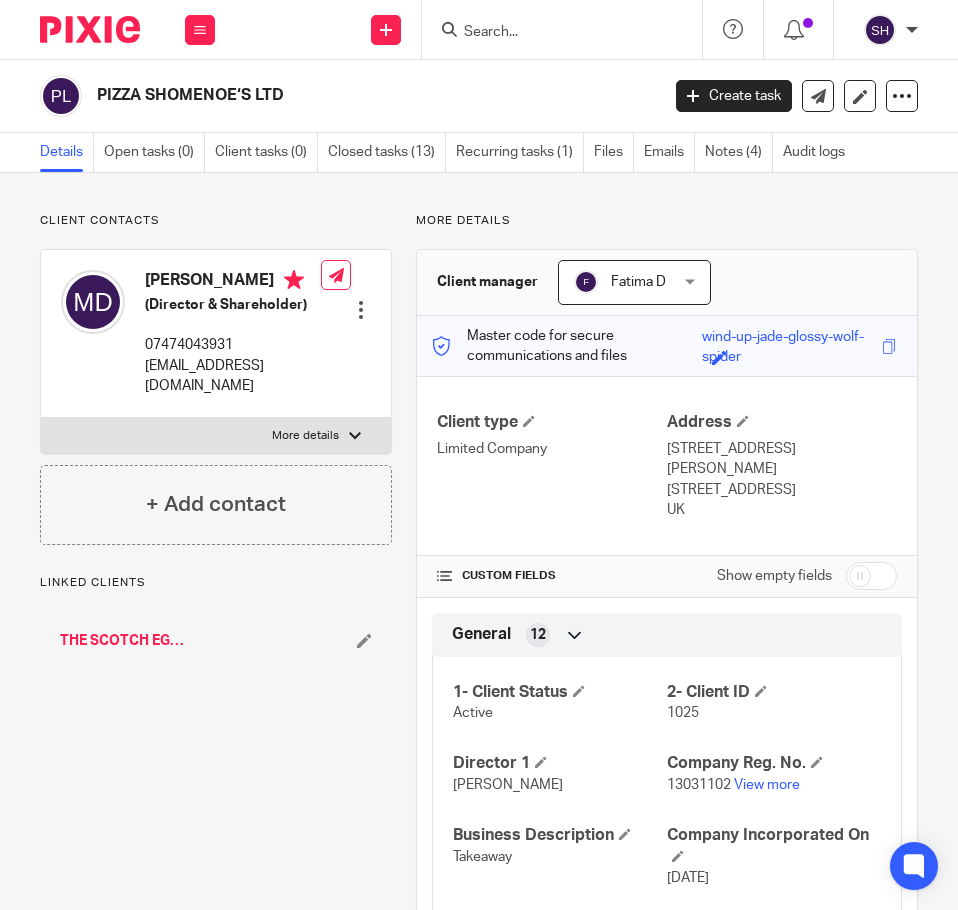 scroll, scrollTop: 0, scrollLeft: 0, axis: both 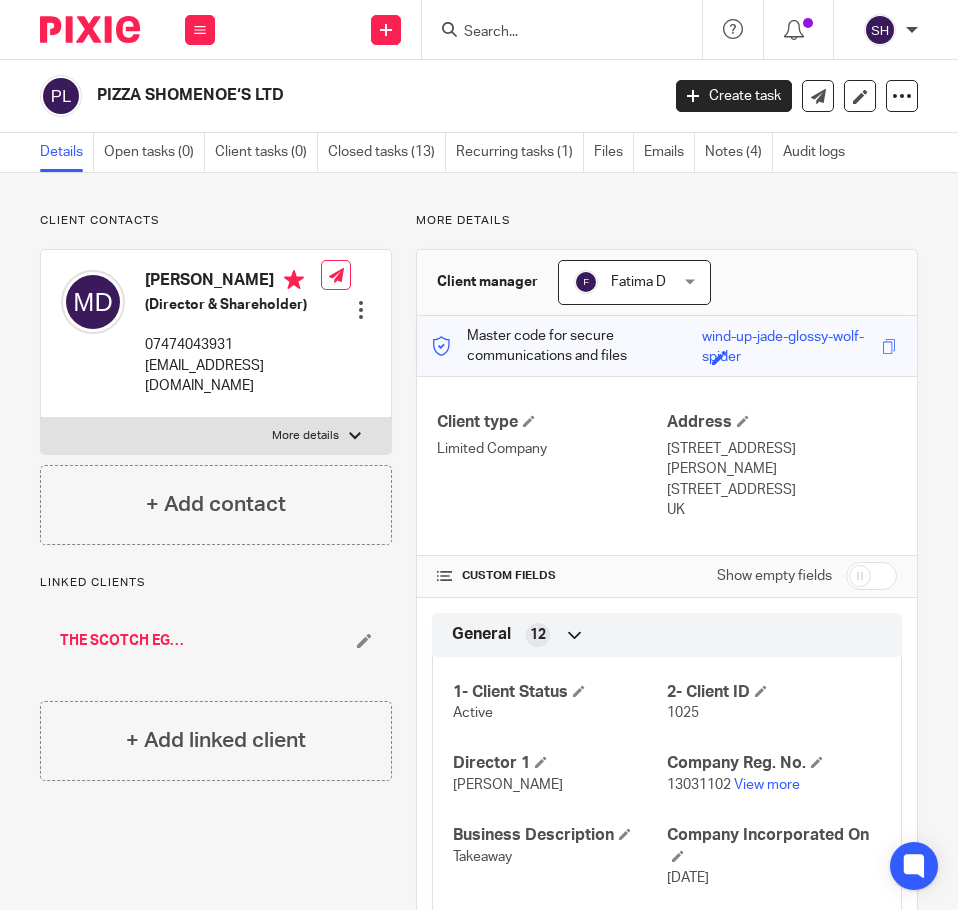 click on "More details" at bounding box center [216, 436] 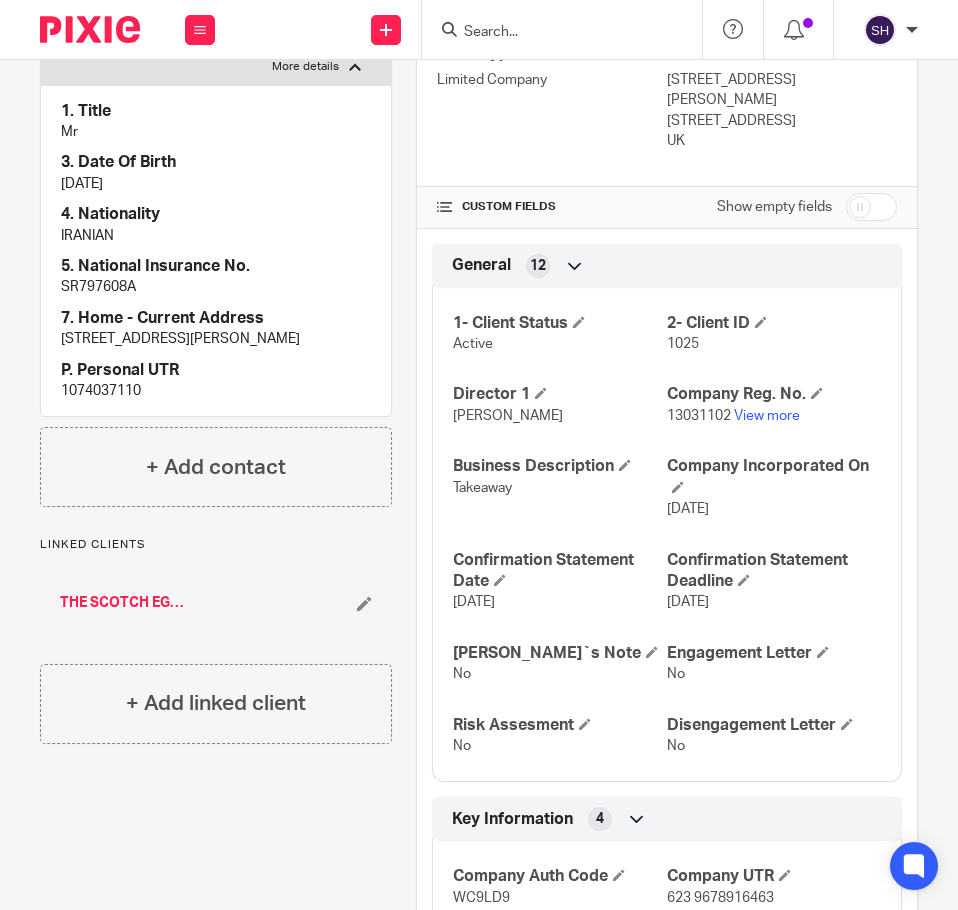 scroll, scrollTop: 400, scrollLeft: 0, axis: vertical 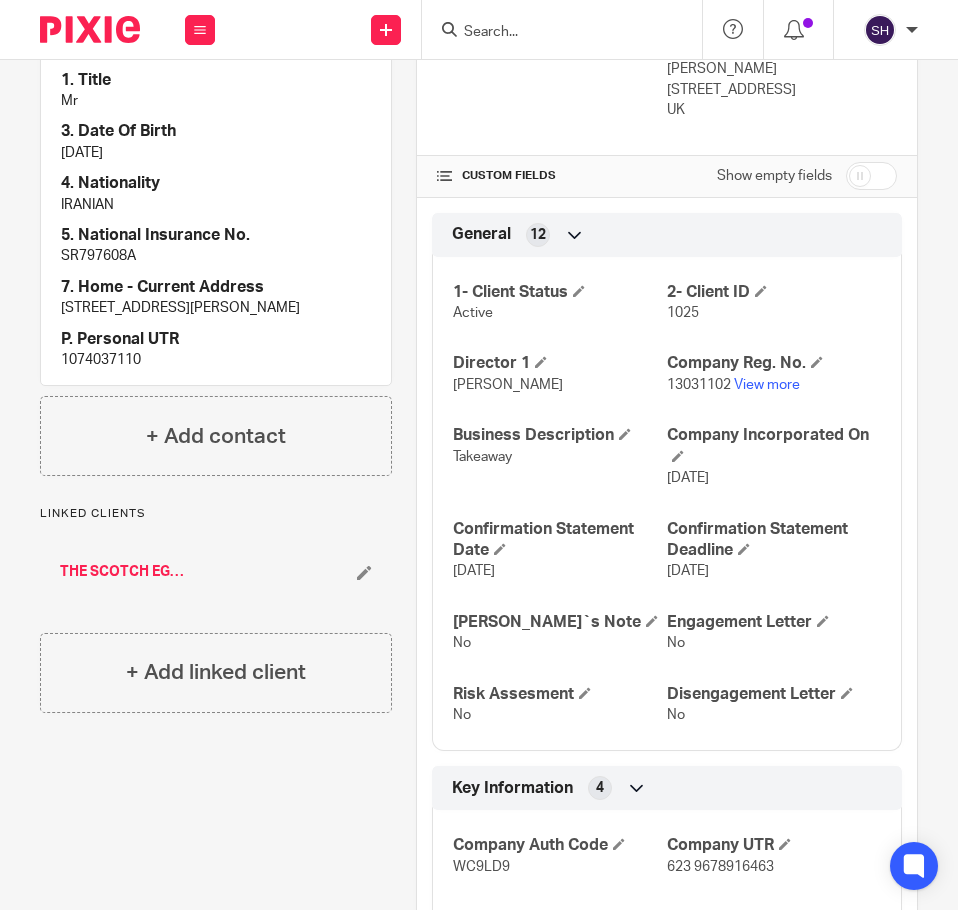 click on "THE SCOTCH EGG STOCKPORT Ltd" at bounding box center [122, 572] 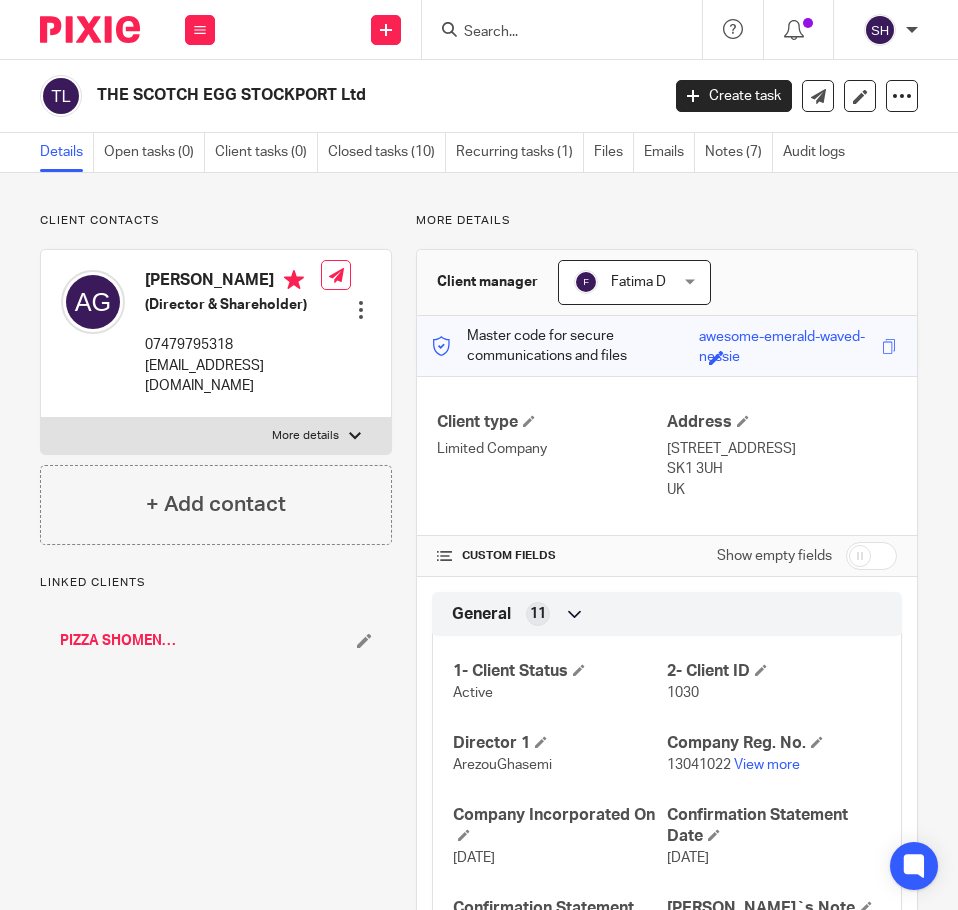 scroll, scrollTop: 0, scrollLeft: 0, axis: both 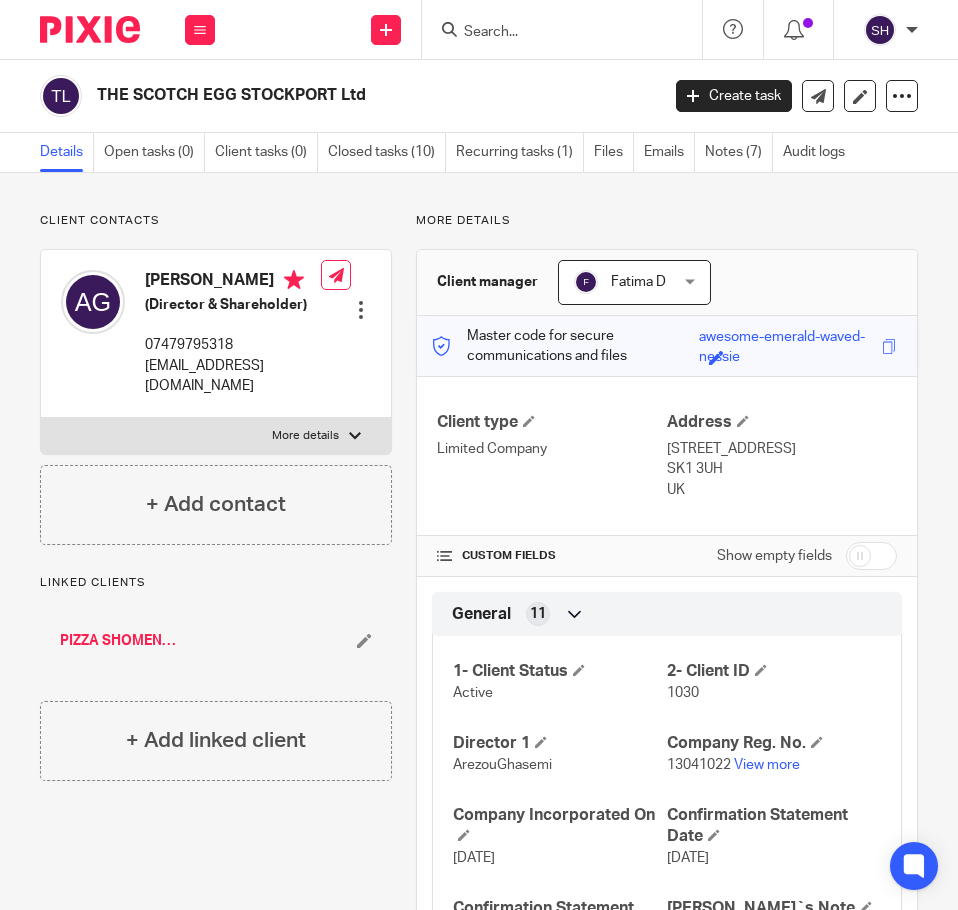 click on "PIZZA SHOMENOE‘S LTD" at bounding box center [122, 641] 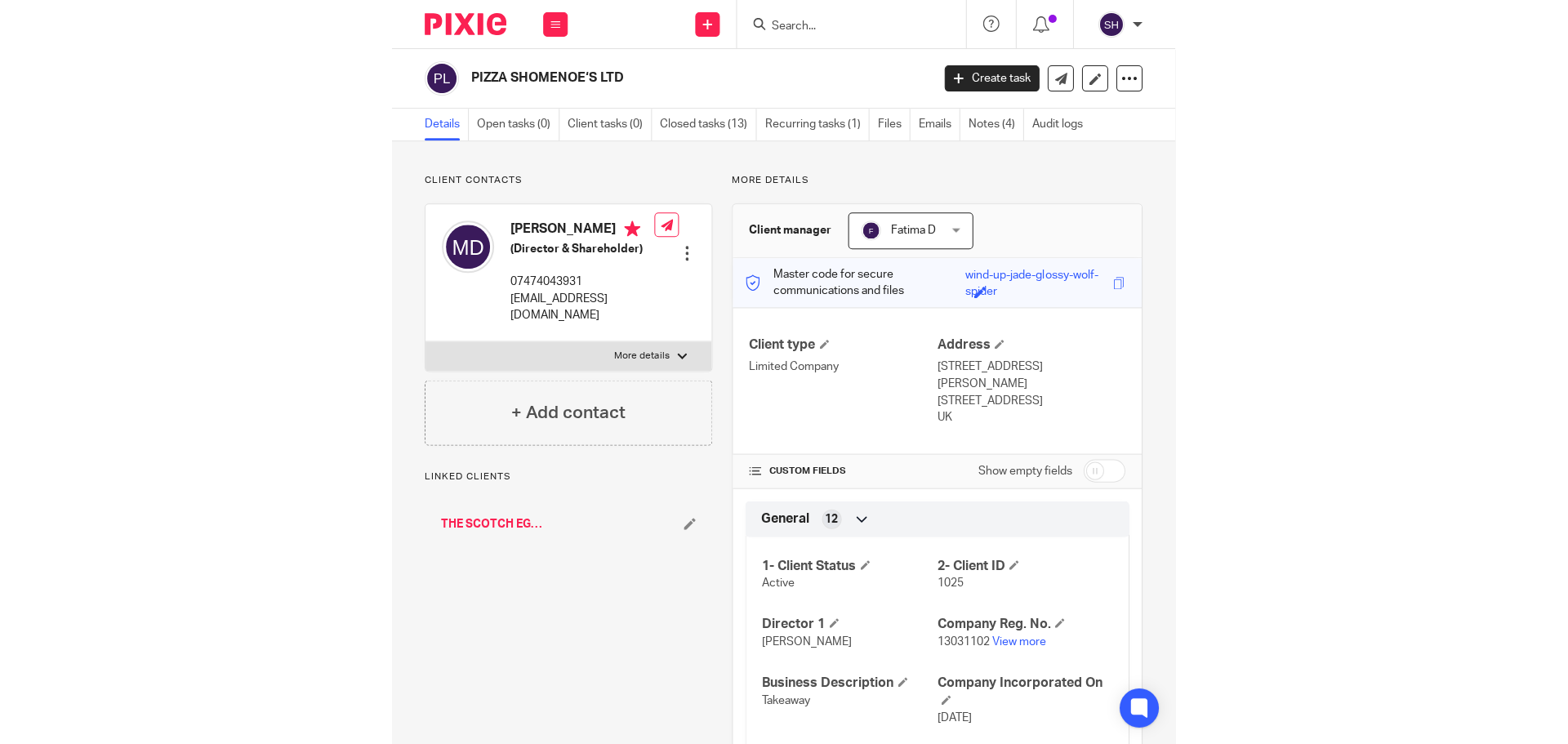 scroll, scrollTop: 0, scrollLeft: 0, axis: both 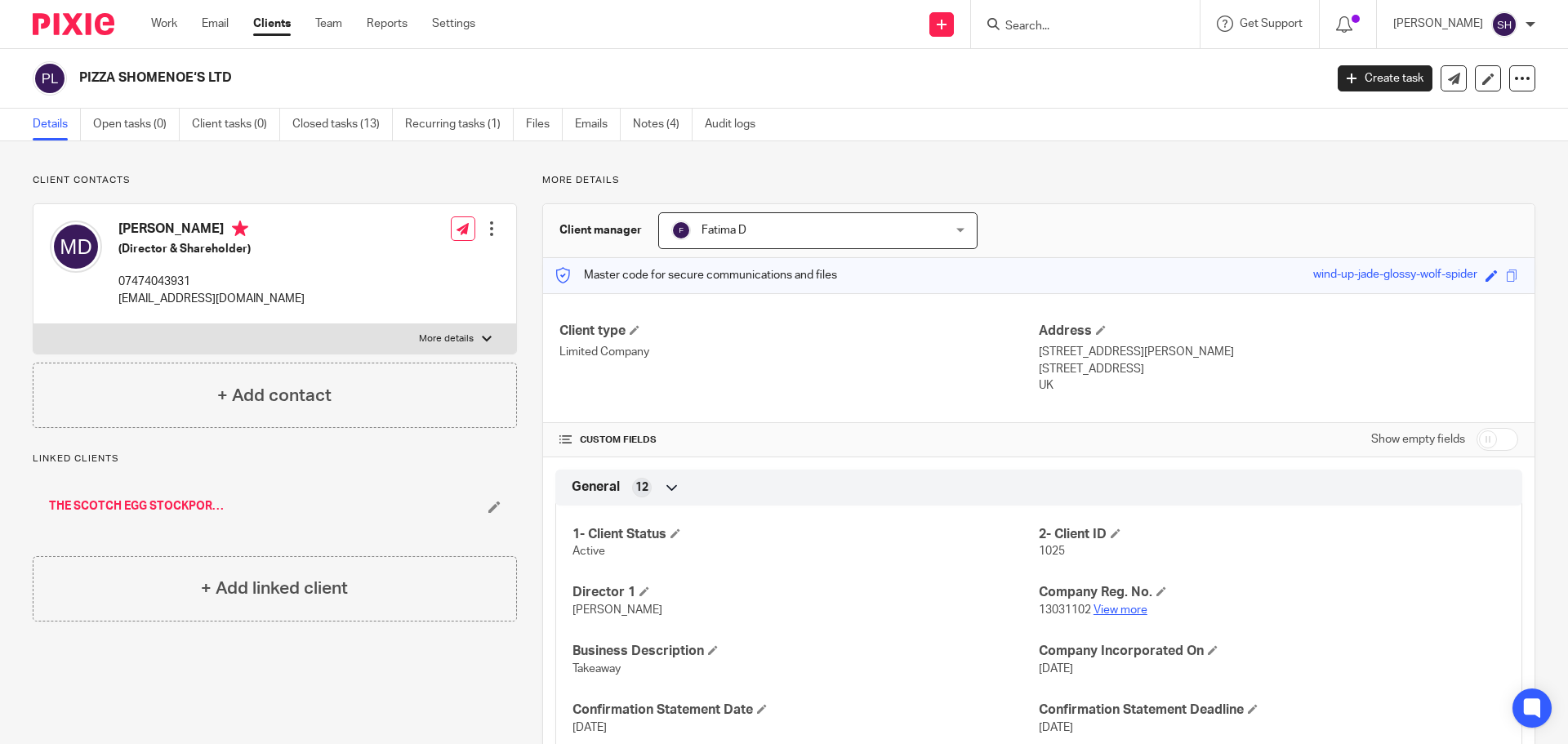 click on "View more" at bounding box center (1120, 610) 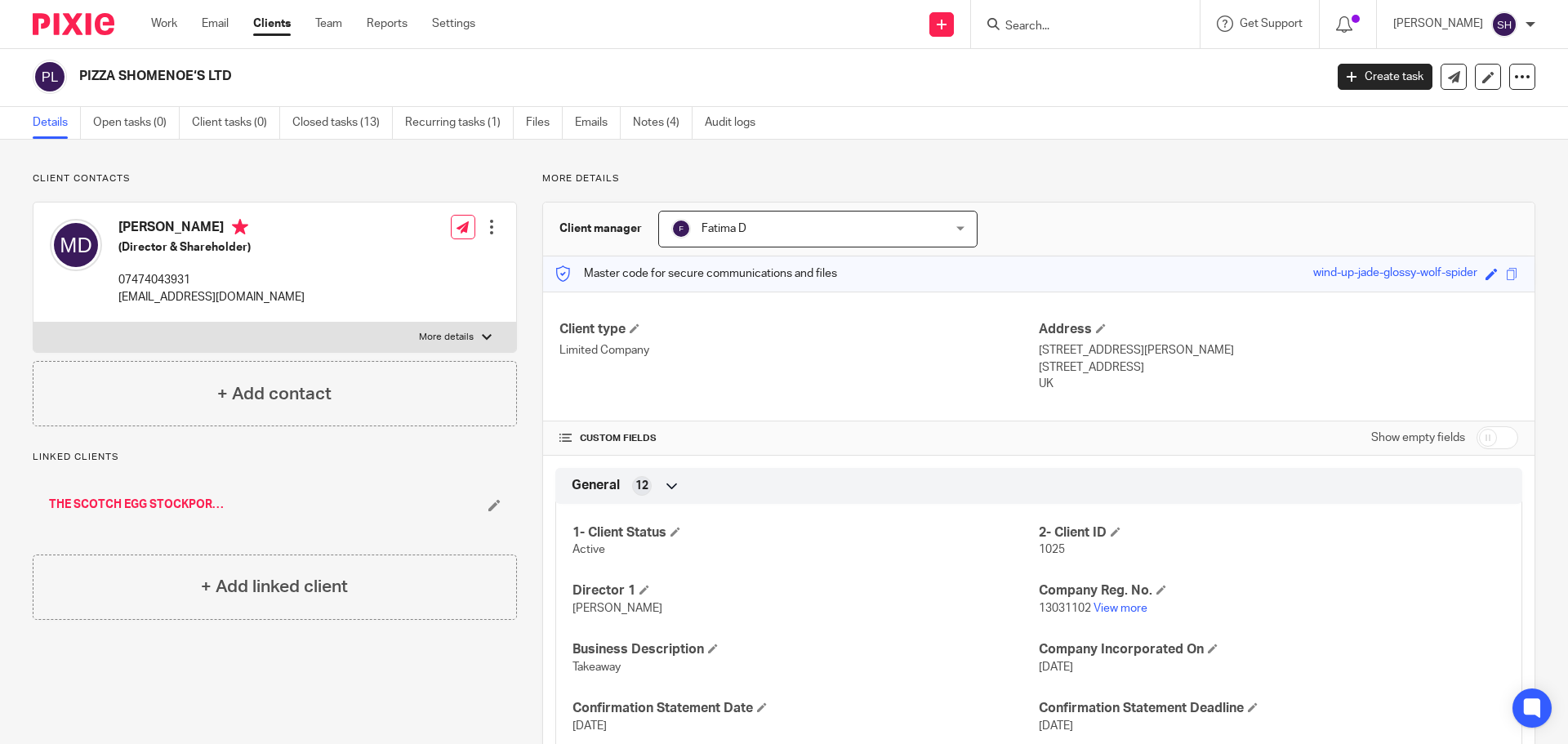 scroll, scrollTop: 0, scrollLeft: 0, axis: both 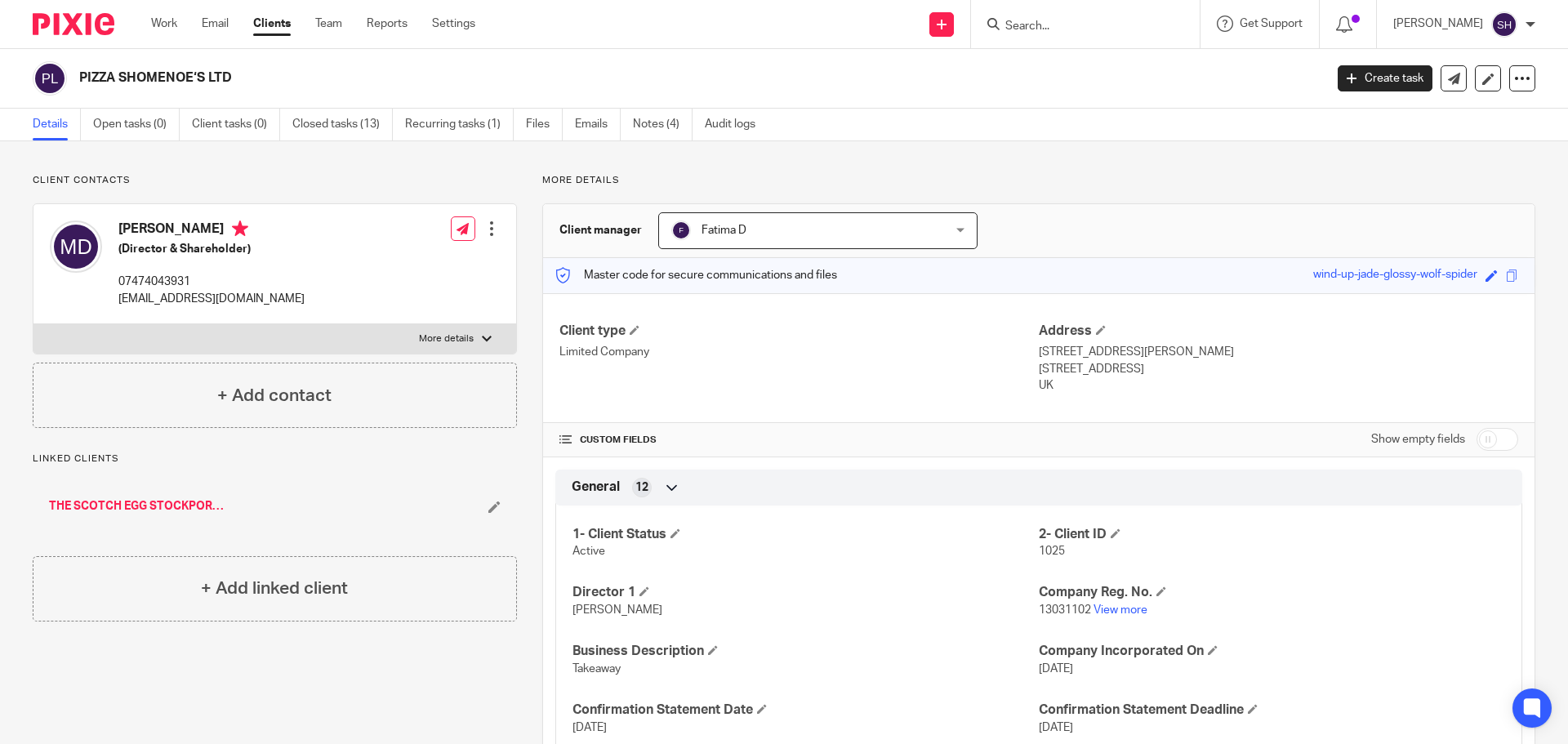 click on "Client contacts" at bounding box center [274, 180] 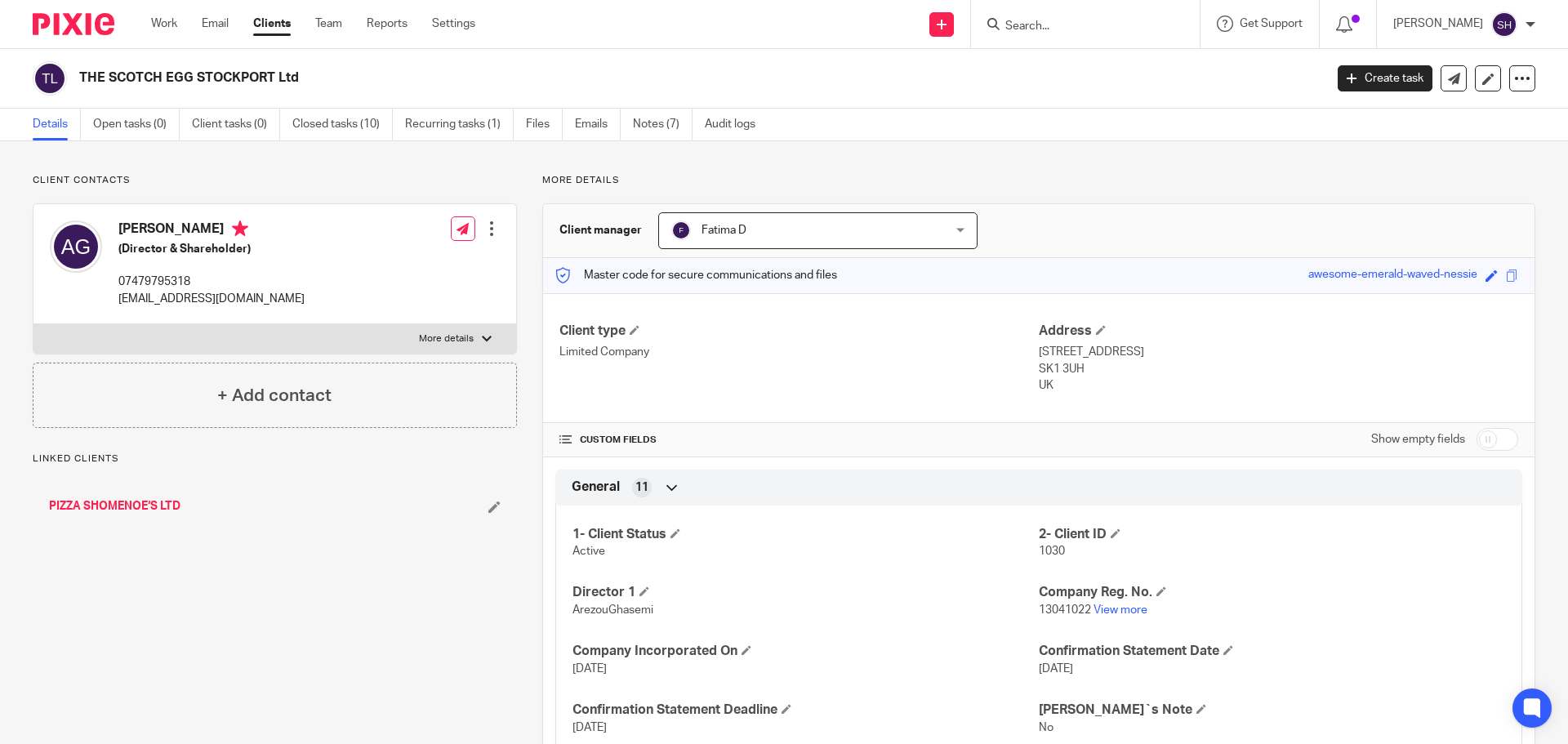 scroll, scrollTop: 0, scrollLeft: 0, axis: both 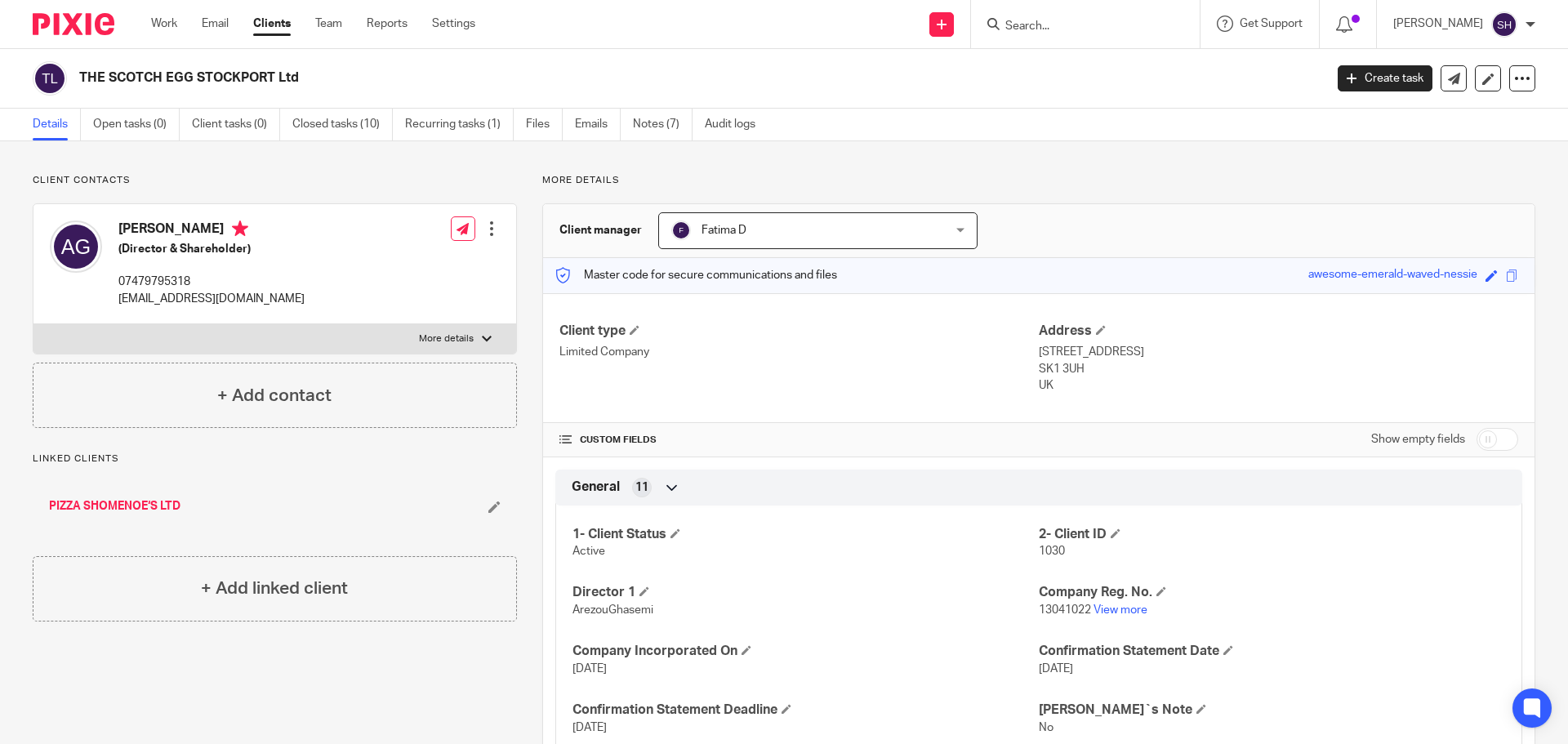 click on "PIZZA SHOMENOE‘S LTD" at bounding box center [114, 506] 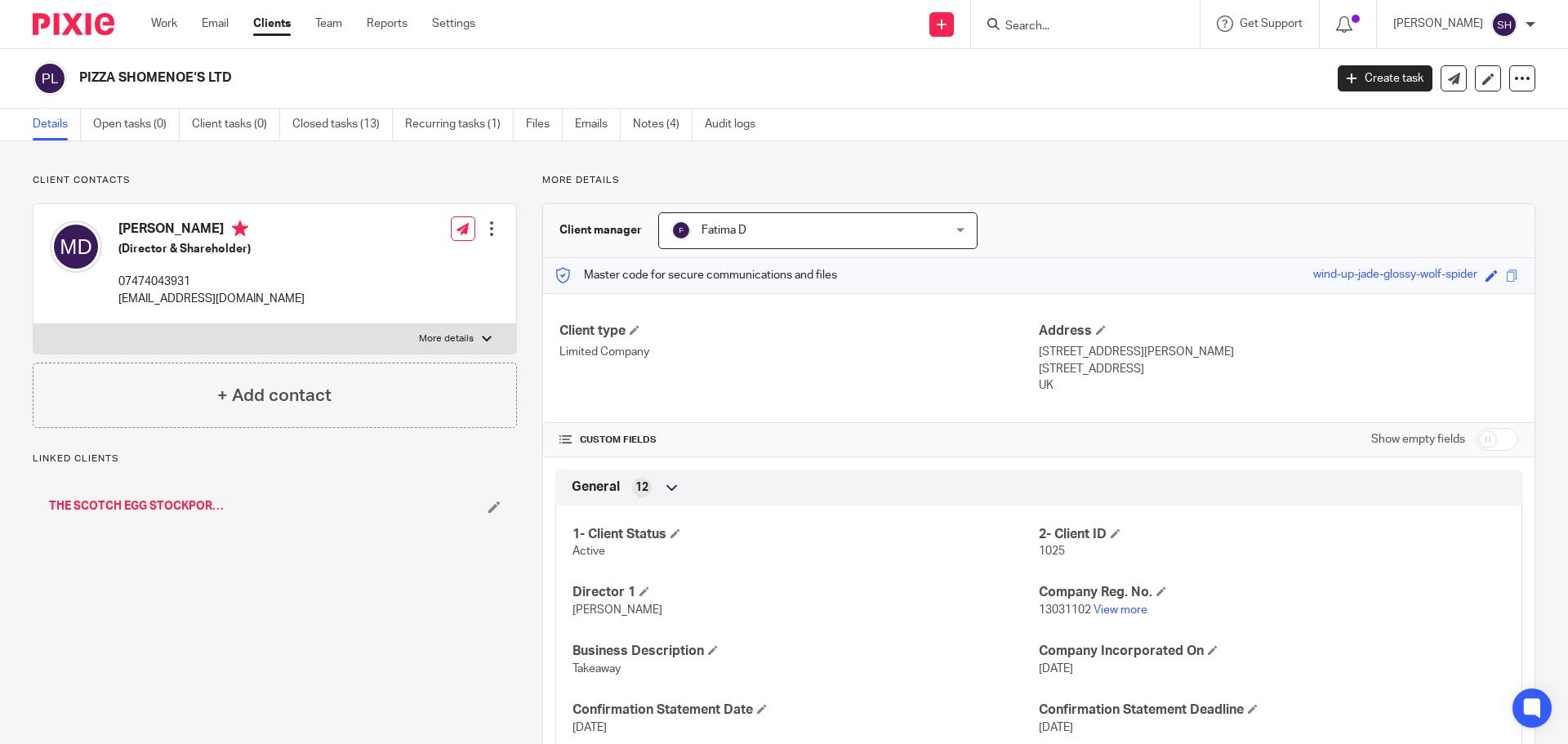 scroll, scrollTop: 0, scrollLeft: 0, axis: both 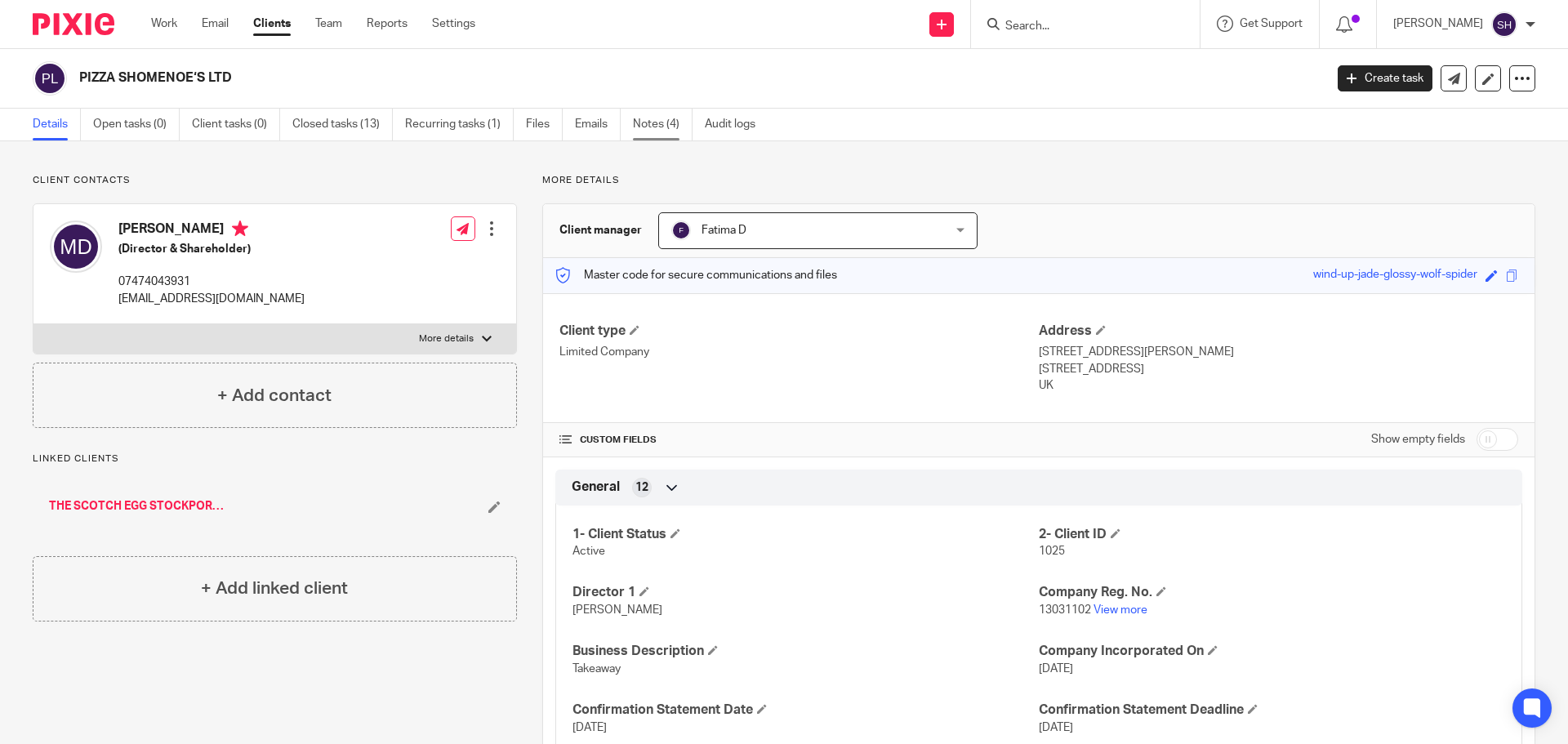 click on "Notes (4)" at bounding box center [662, 124] 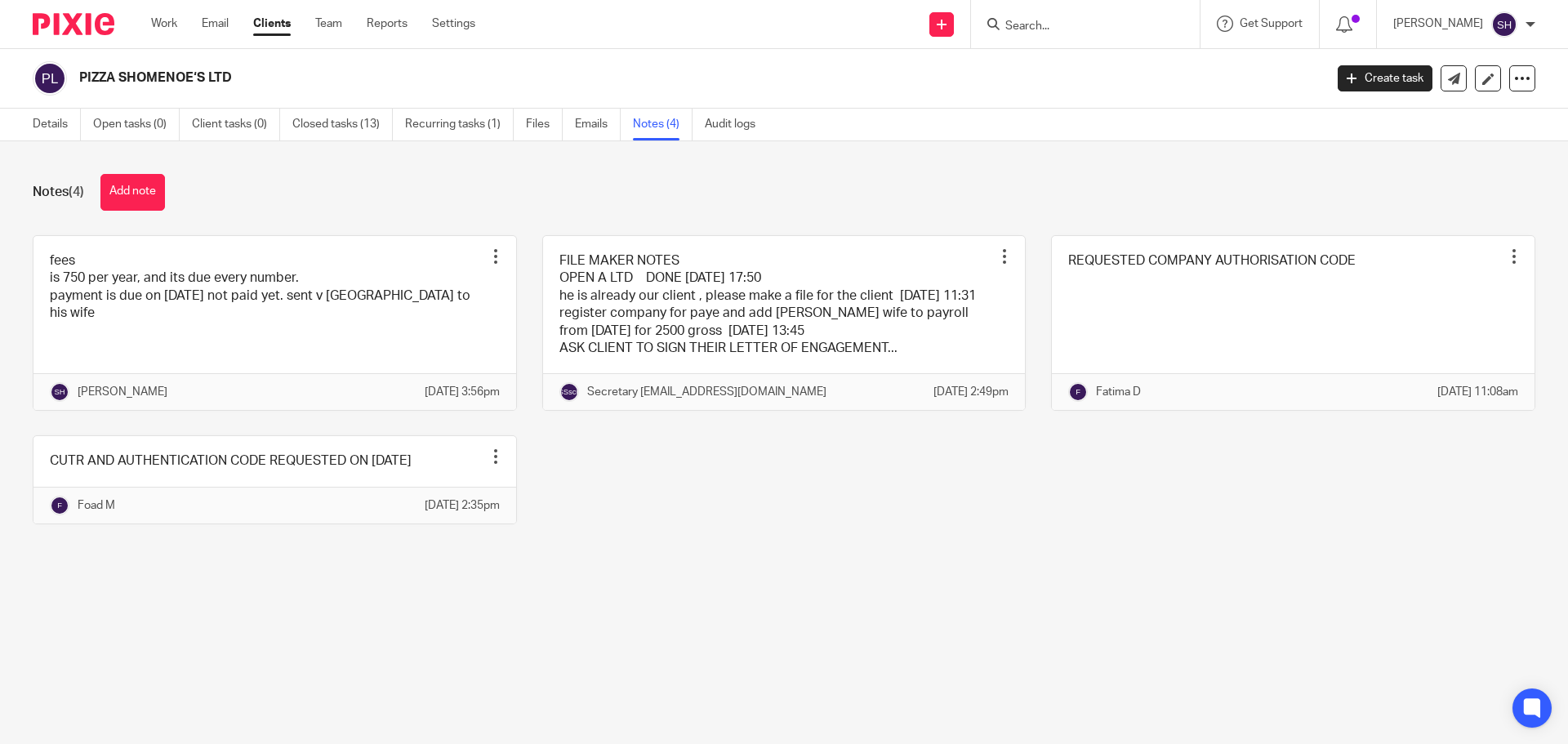 scroll, scrollTop: 0, scrollLeft: 0, axis: both 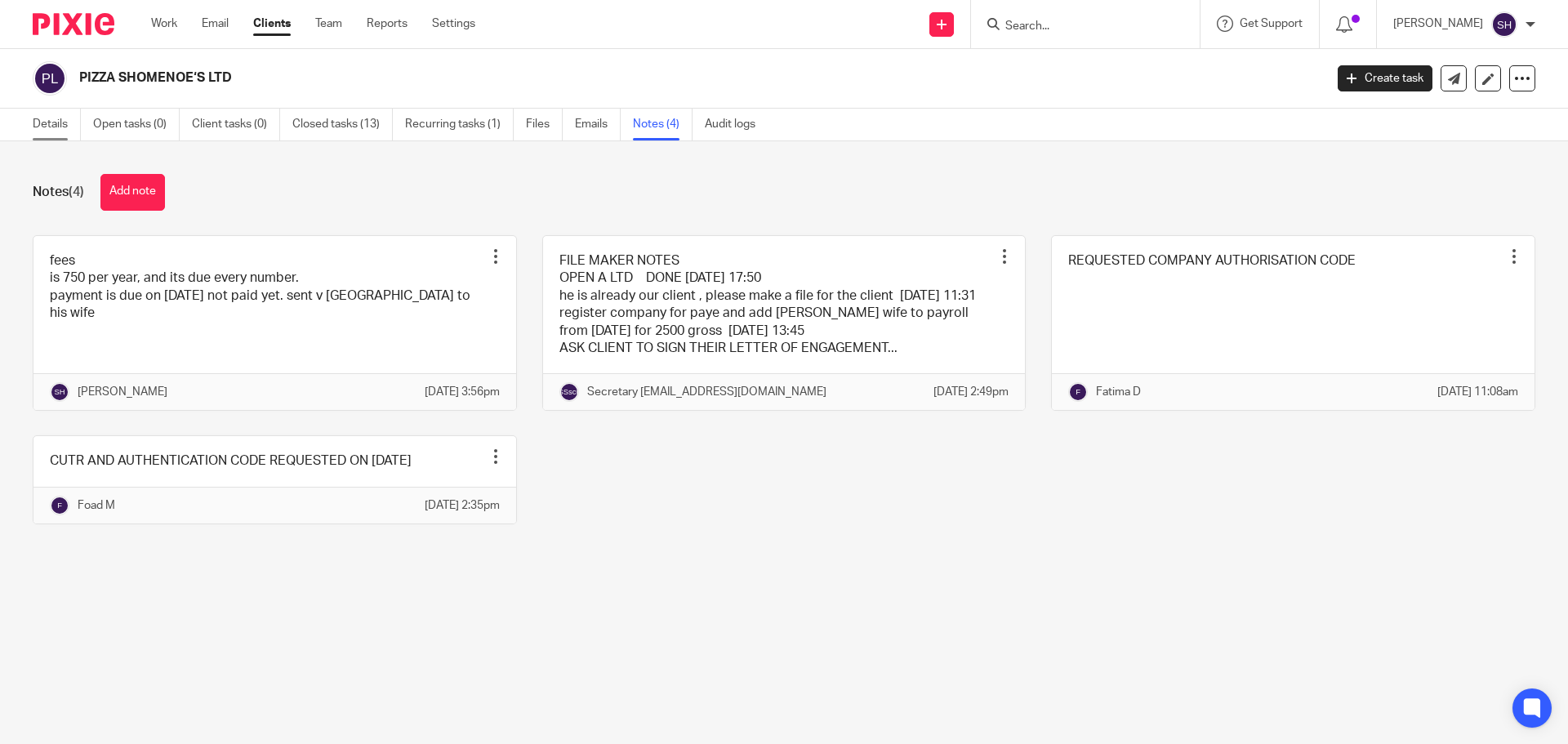 click on "Details" at bounding box center (56, 124) 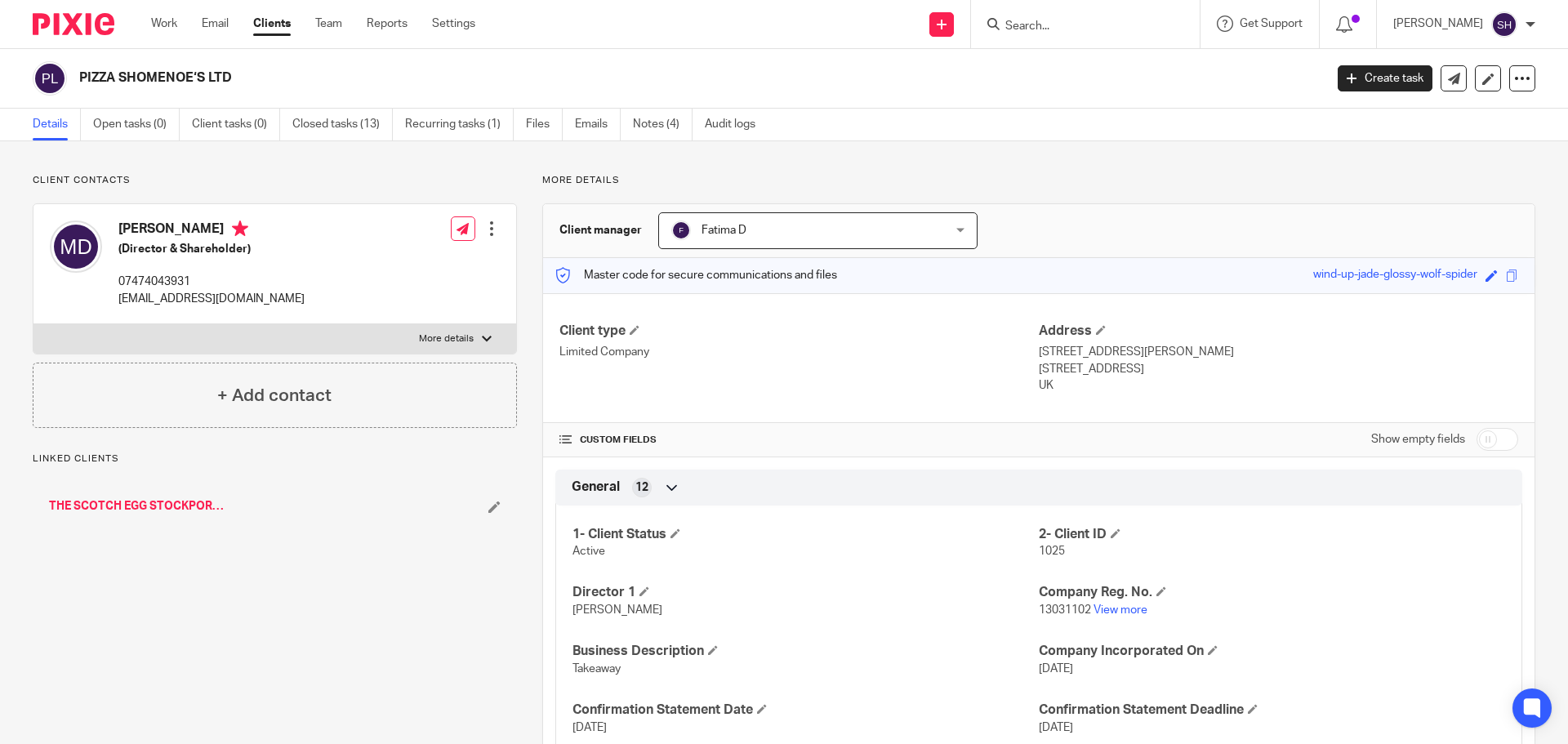 scroll, scrollTop: 0, scrollLeft: 0, axis: both 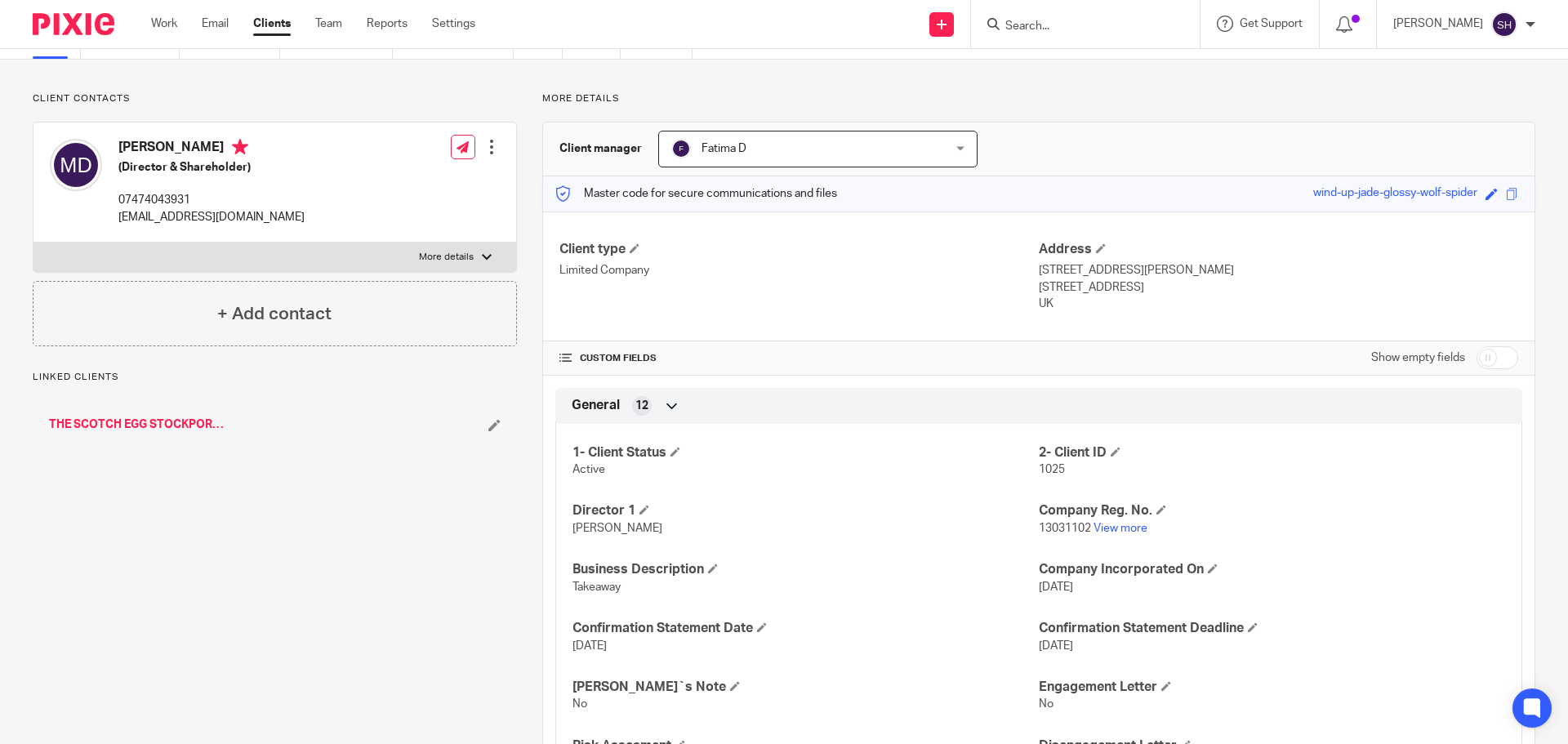 click on "THE SCOTCH EGG STOCKPORT Ltd" at bounding box center [139, 425] 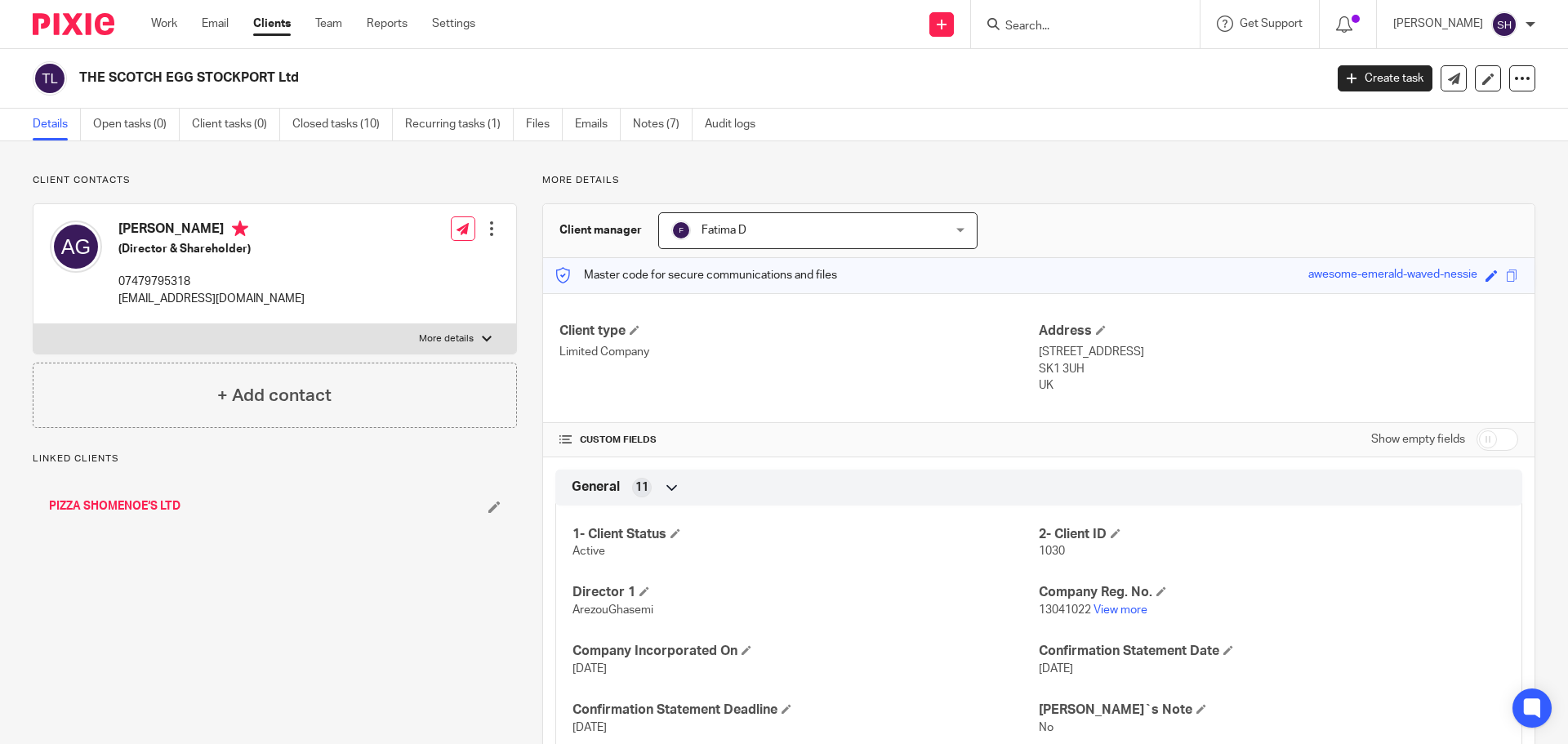 scroll, scrollTop: 0, scrollLeft: 0, axis: both 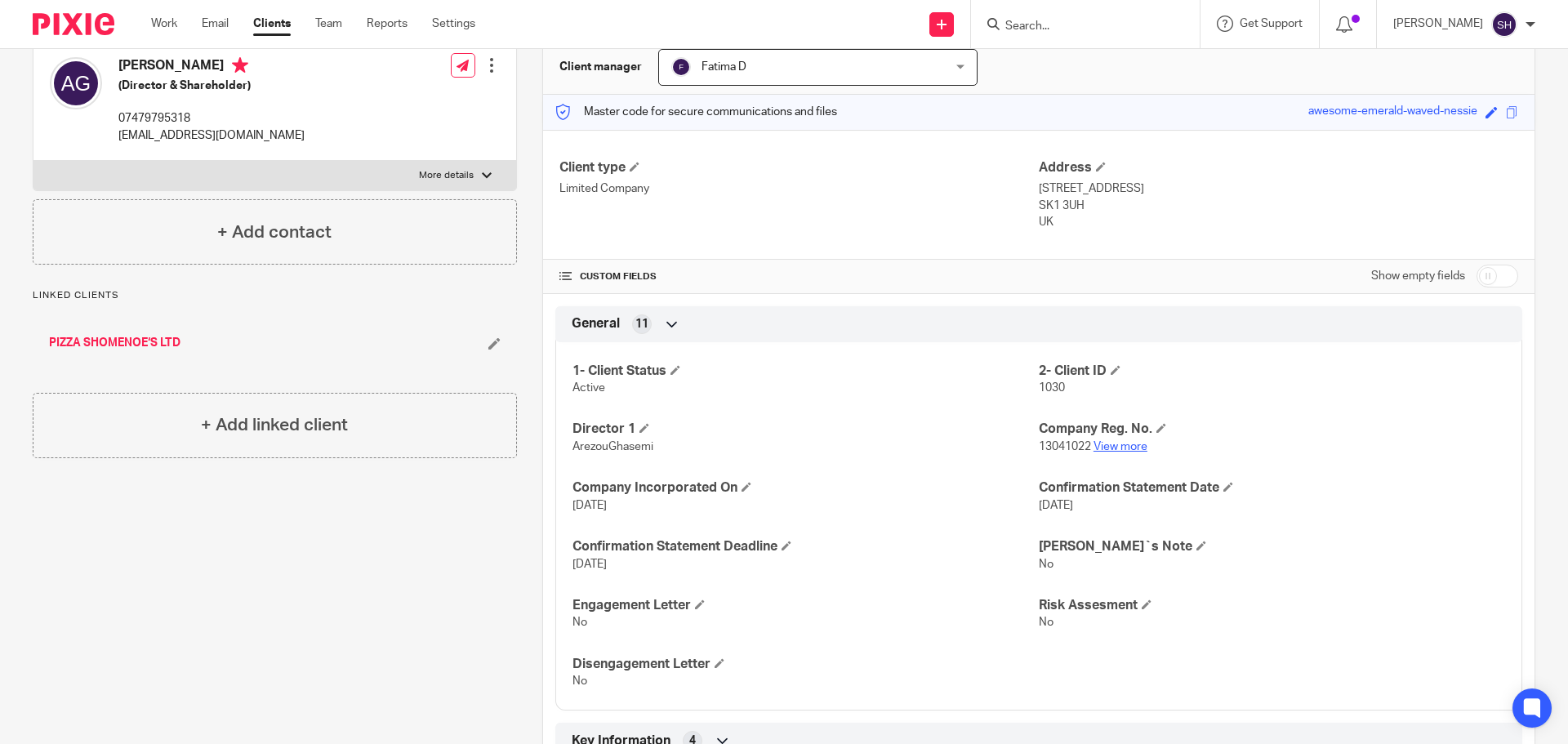 click on "View more" at bounding box center (1120, 447) 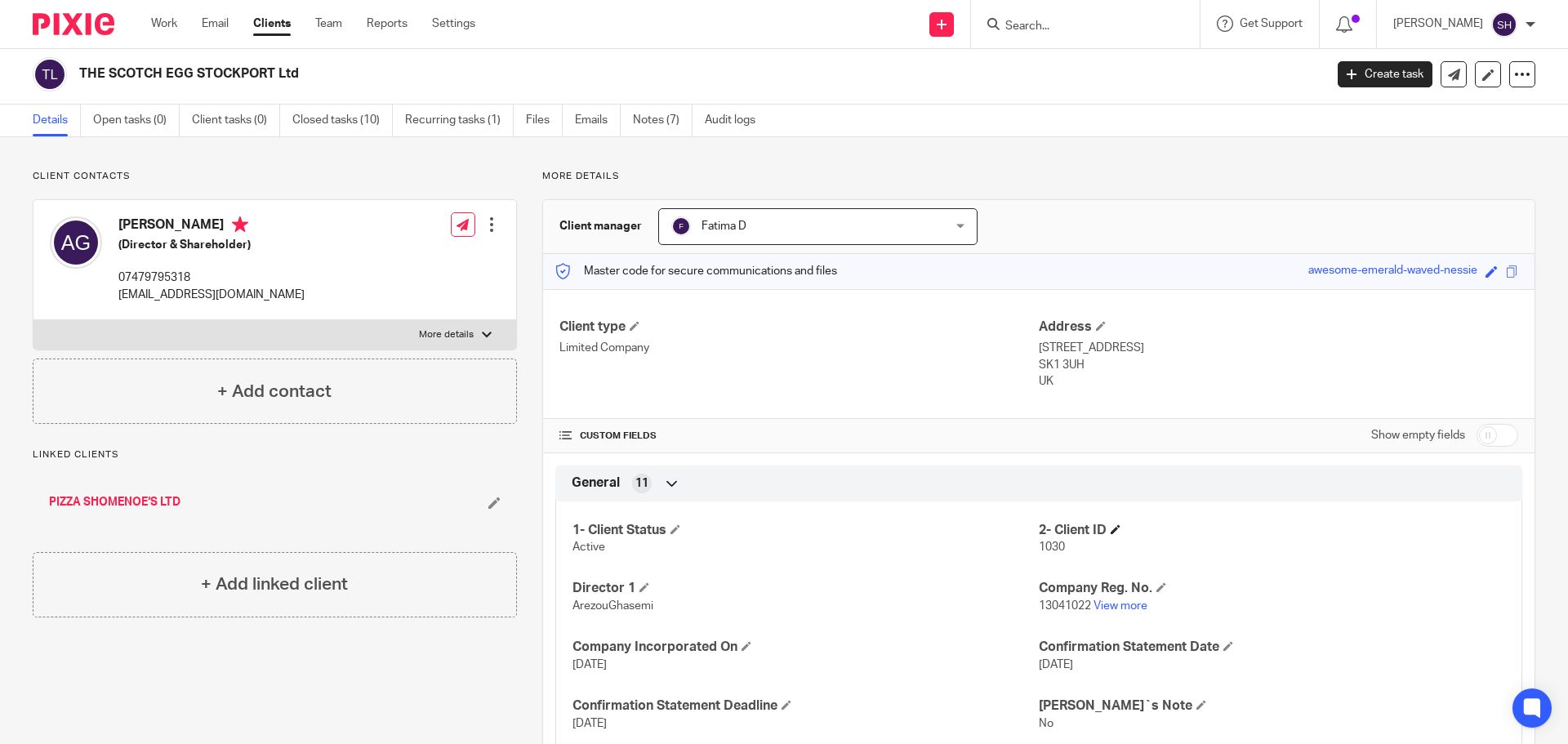 scroll, scrollTop: 0, scrollLeft: 0, axis: both 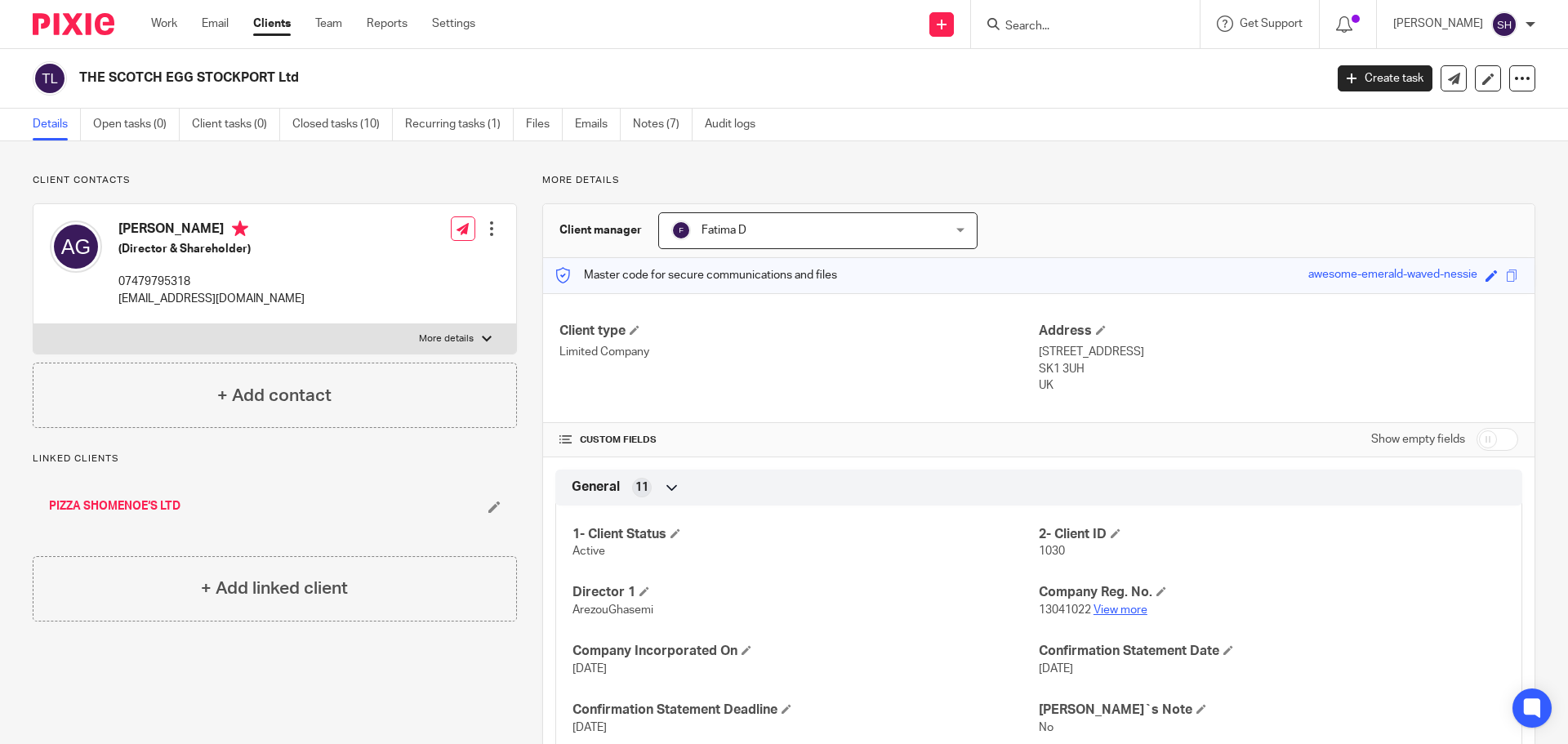 click on "View more" at bounding box center (1120, 610) 